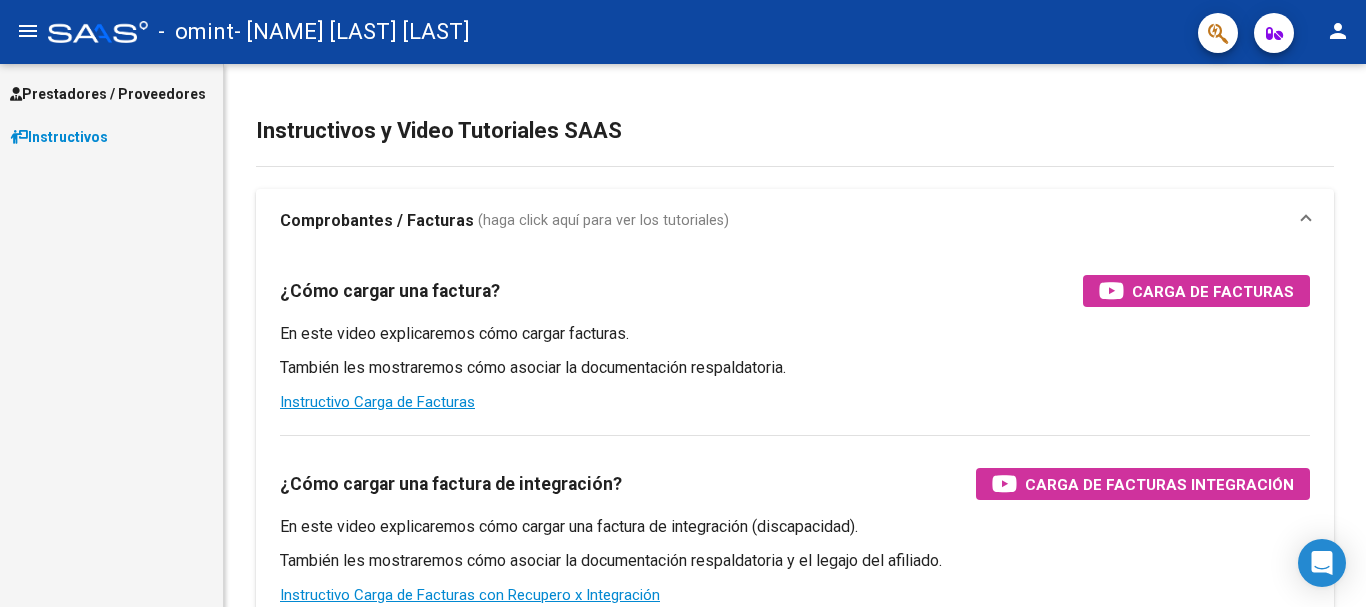scroll, scrollTop: 0, scrollLeft: 0, axis: both 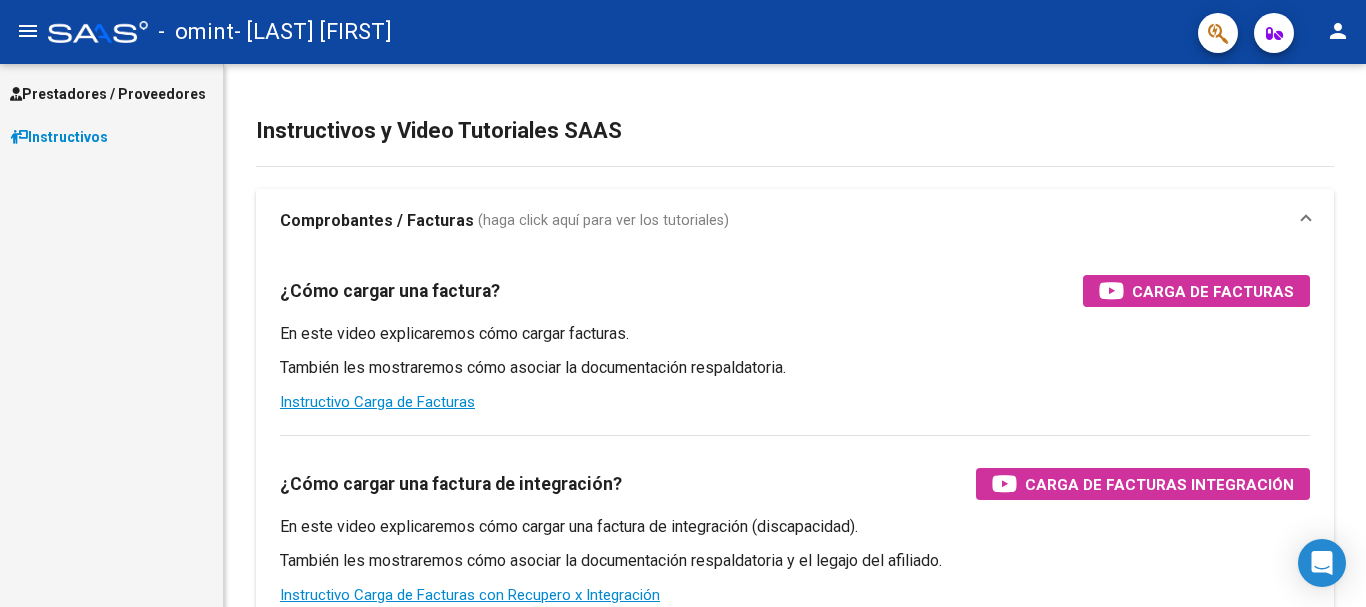 click on "person" 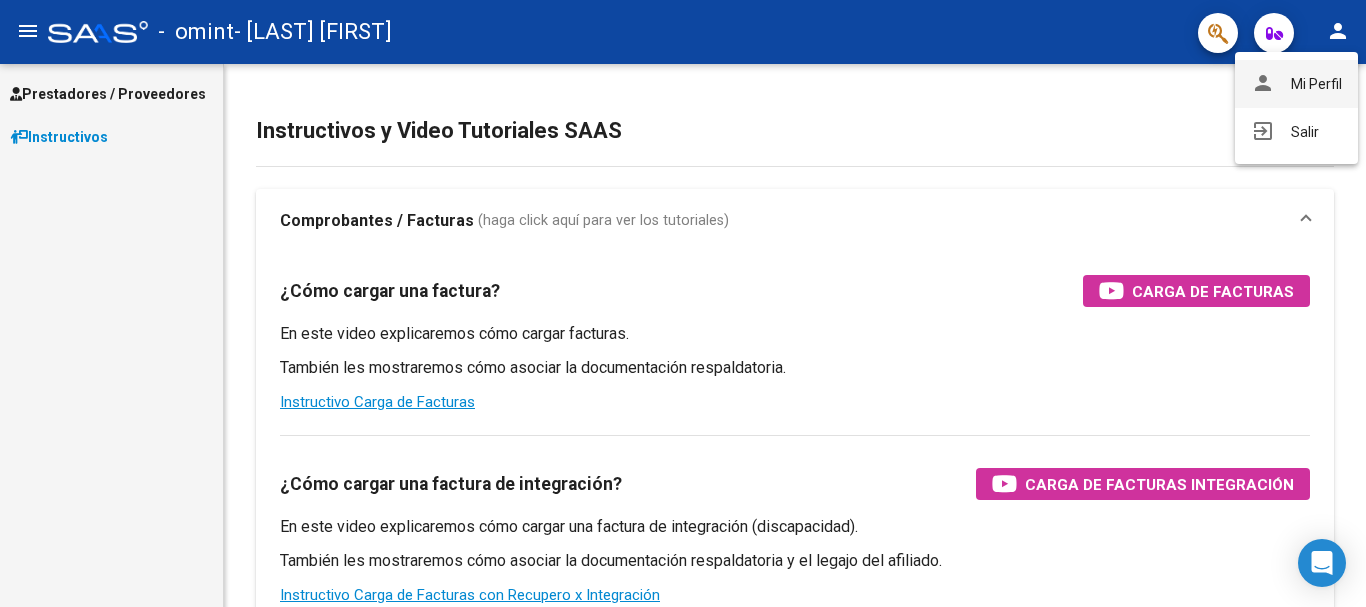 click on "person  Mi Perfil" at bounding box center [1296, 84] 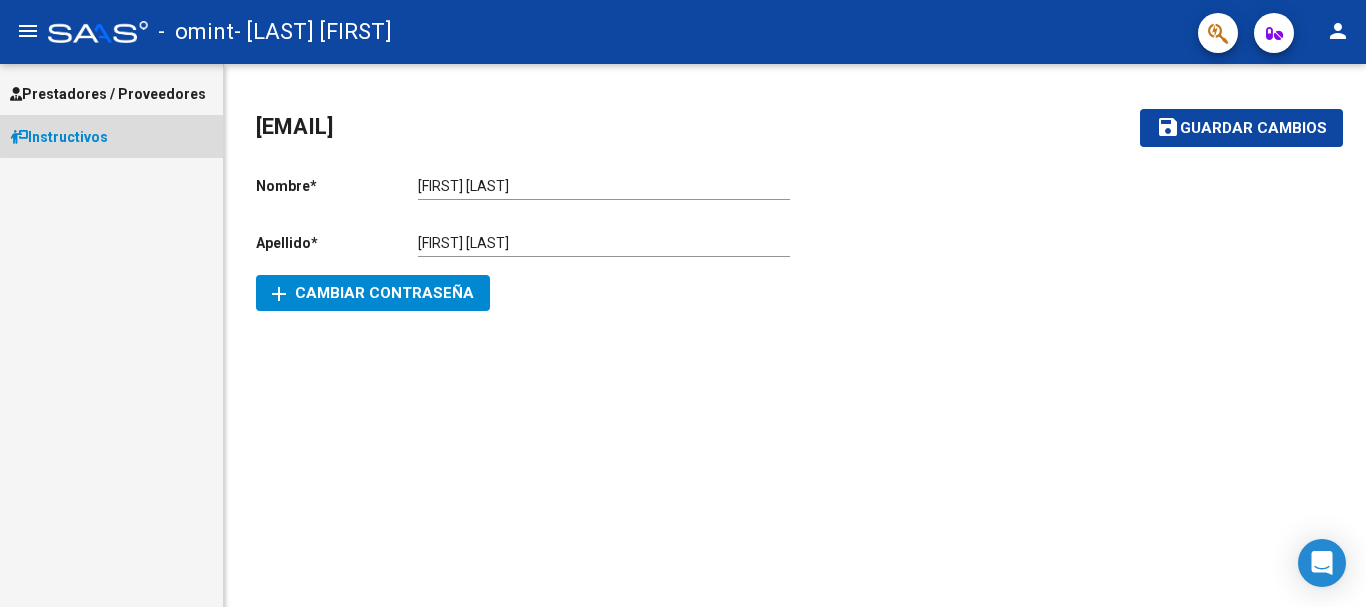 click on "Instructivos" at bounding box center [111, 136] 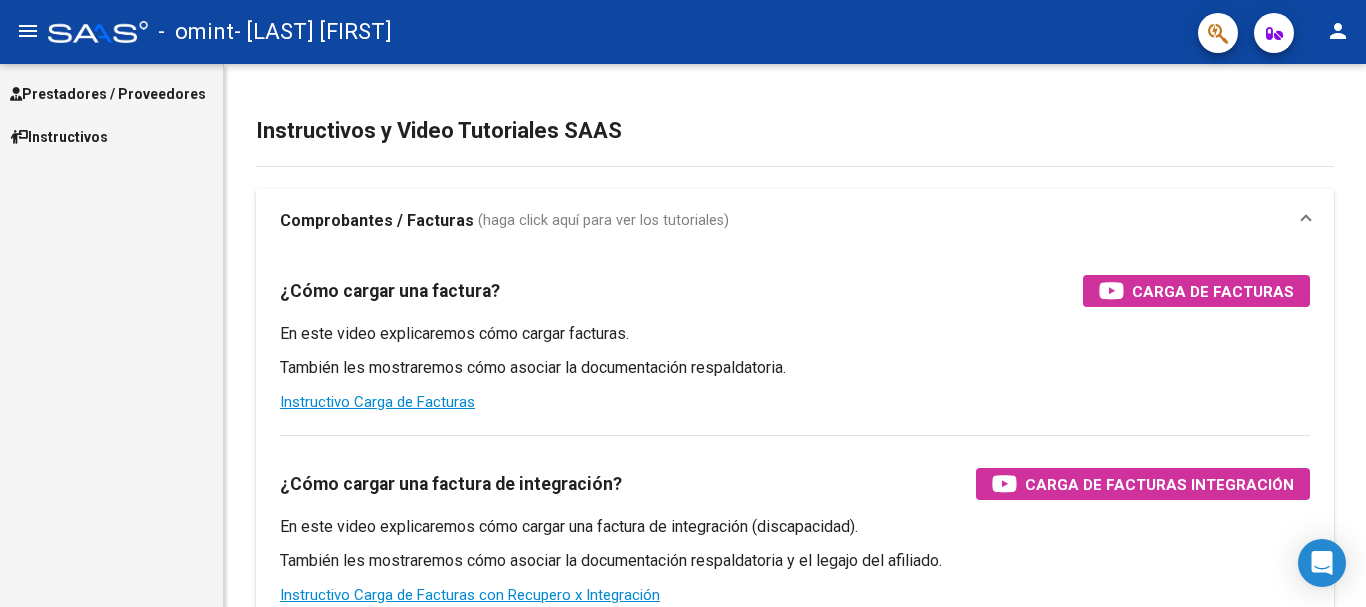 click on "Prestadores / Proveedores" at bounding box center (108, 94) 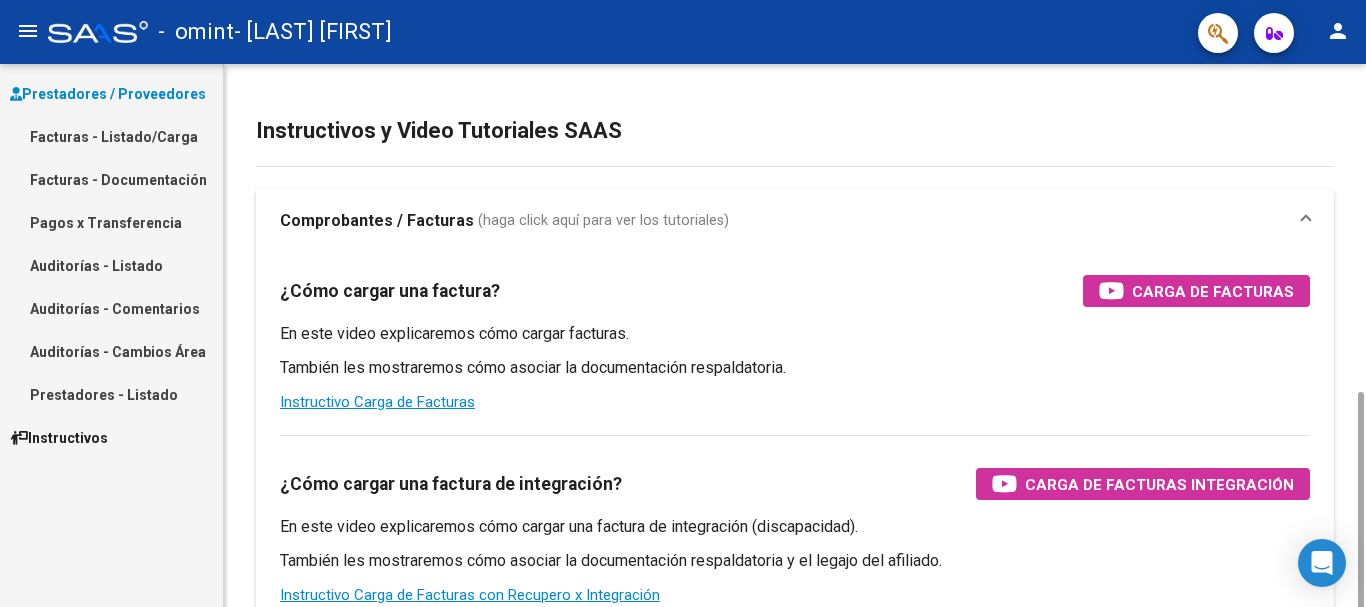scroll, scrollTop: 304, scrollLeft: 0, axis: vertical 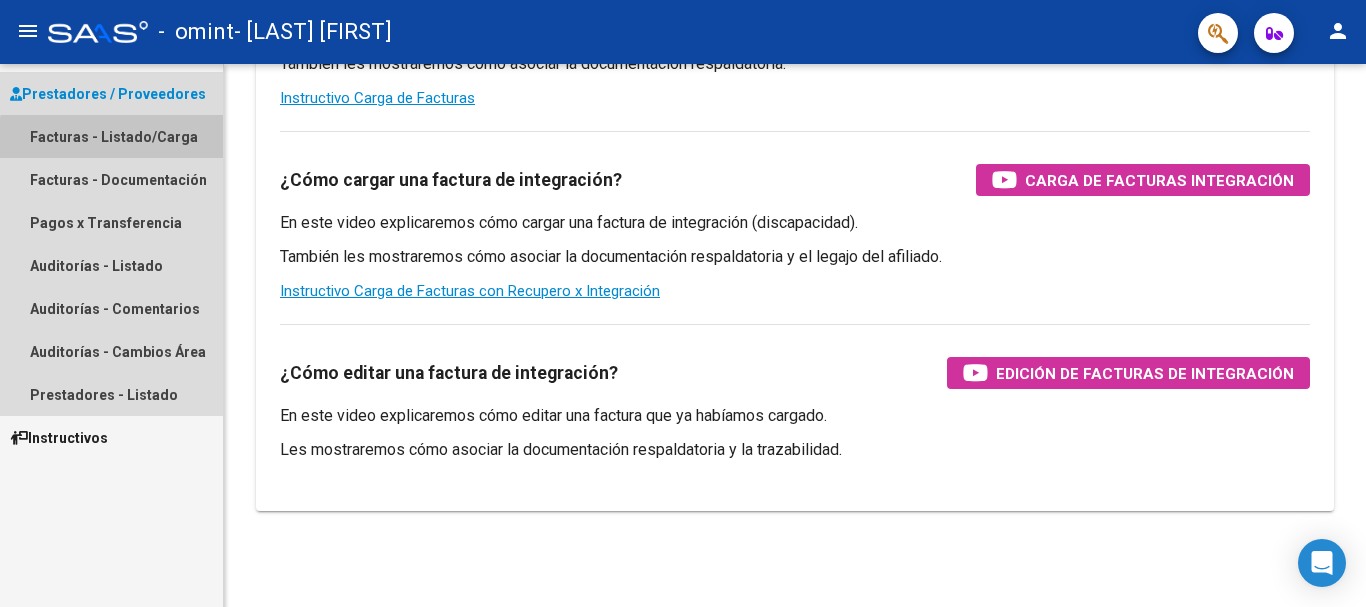 click on "Facturas - Listado/Carga" at bounding box center (111, 136) 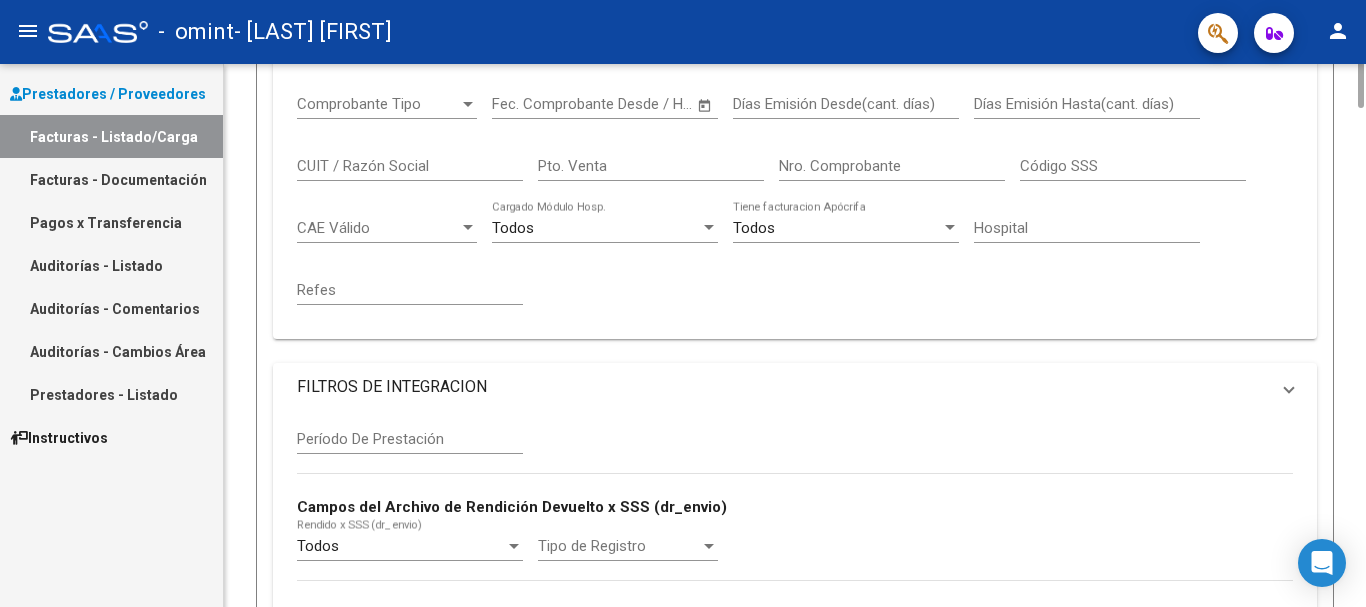 scroll, scrollTop: 0, scrollLeft: 0, axis: both 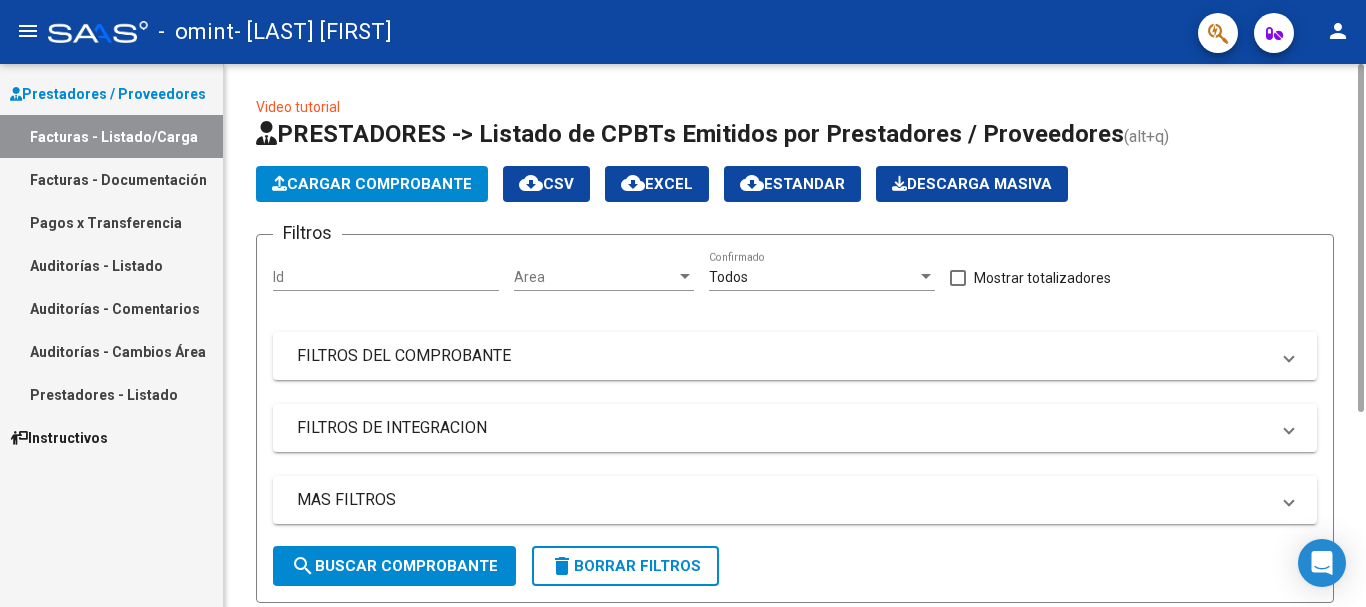 click on "Area" at bounding box center [595, 277] 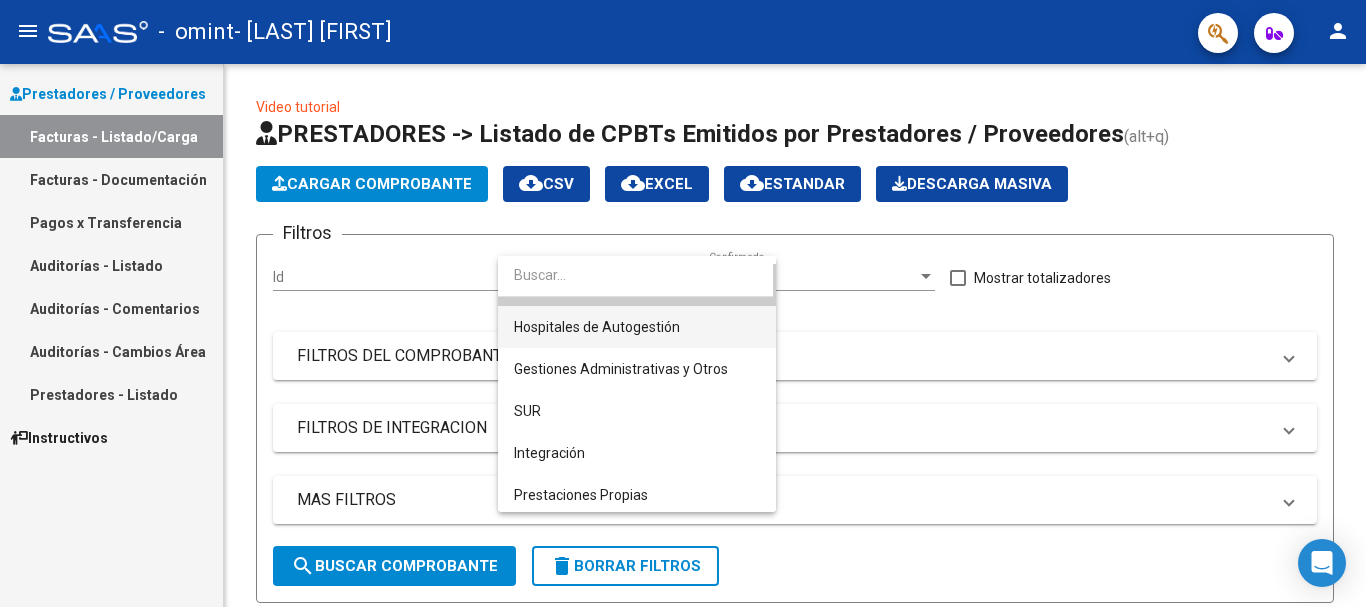 scroll, scrollTop: 0, scrollLeft: 0, axis: both 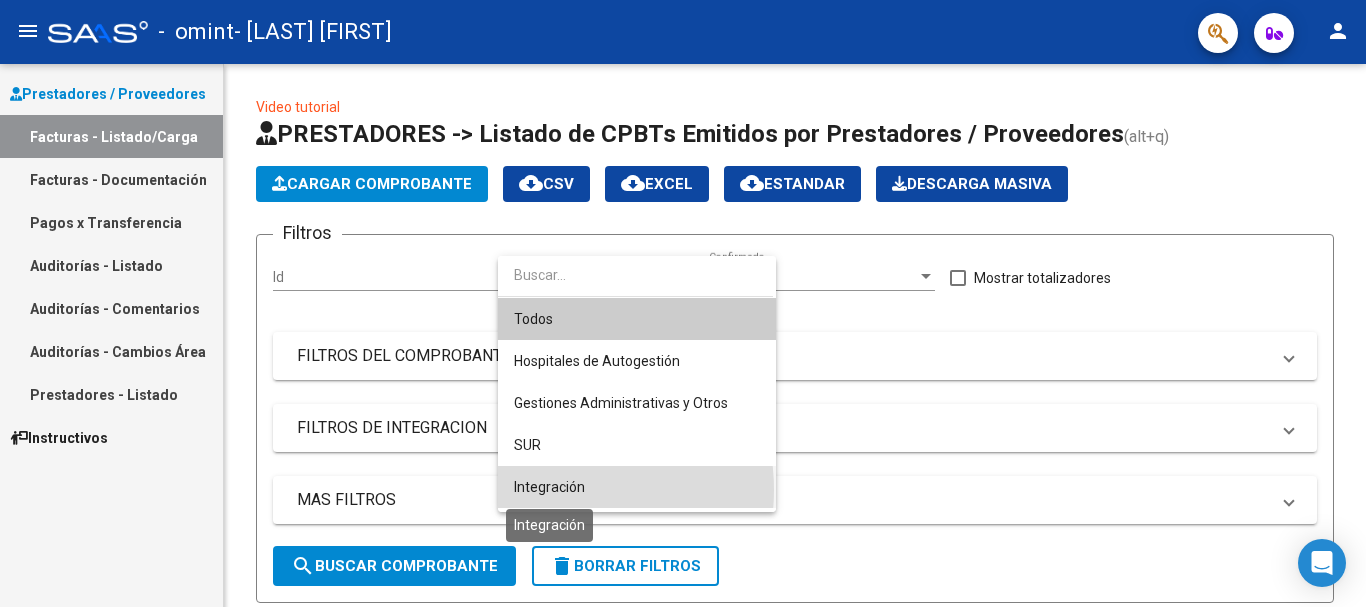 click on "Integración" at bounding box center [549, 487] 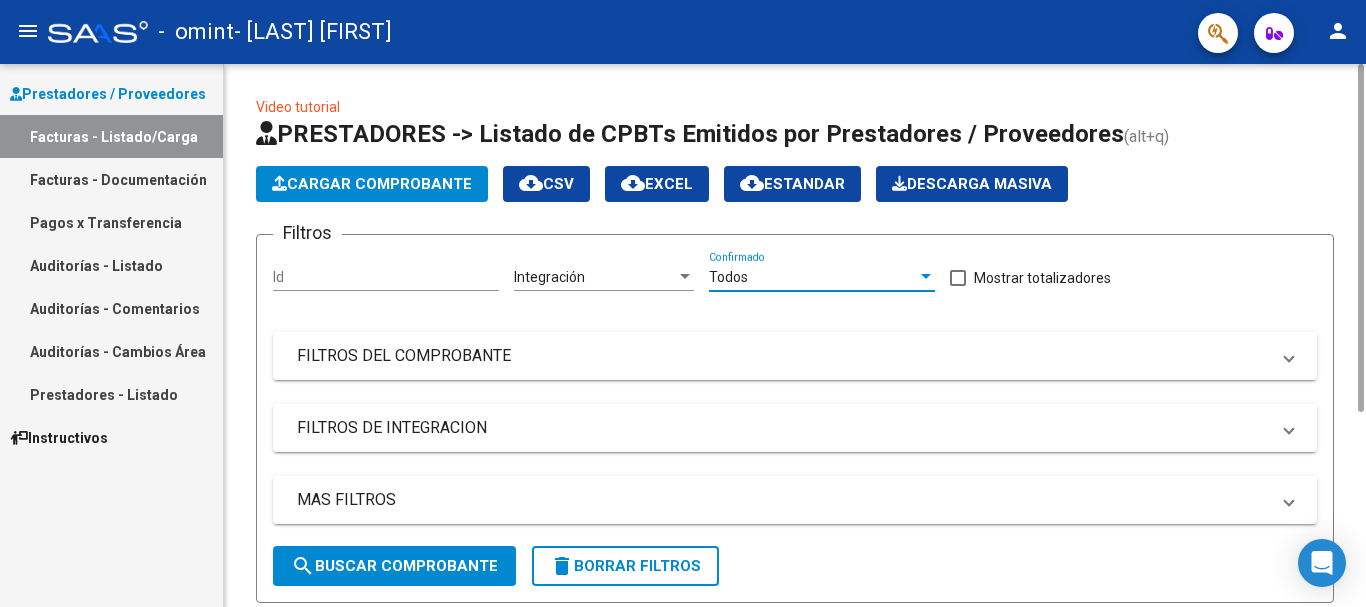 click on "Todos" at bounding box center [813, 277] 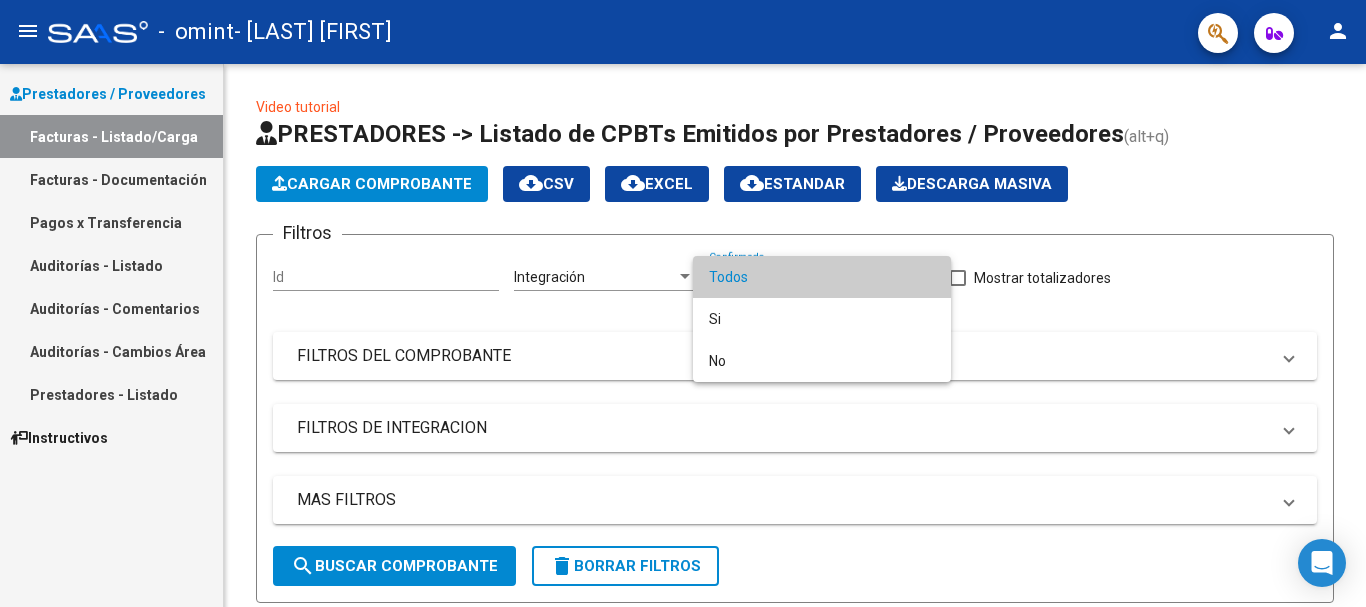 click on "Todos" at bounding box center (822, 277) 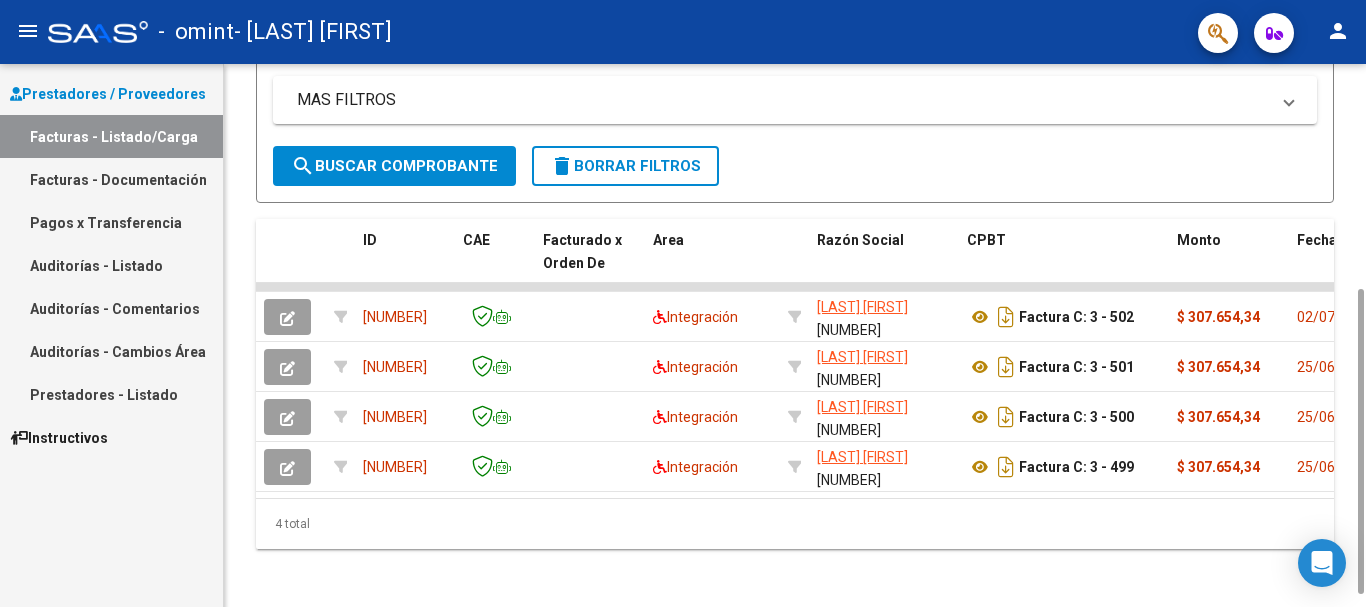 scroll, scrollTop: 422, scrollLeft: 0, axis: vertical 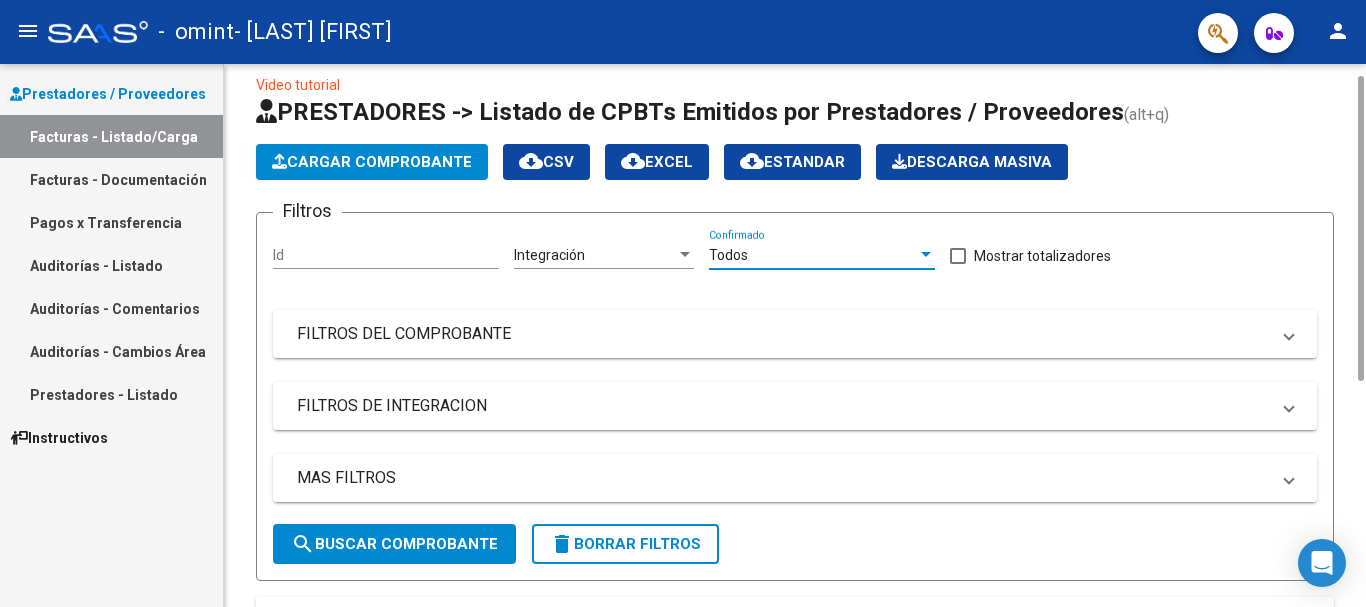 click on "MAS FILTROS" at bounding box center [795, 478] 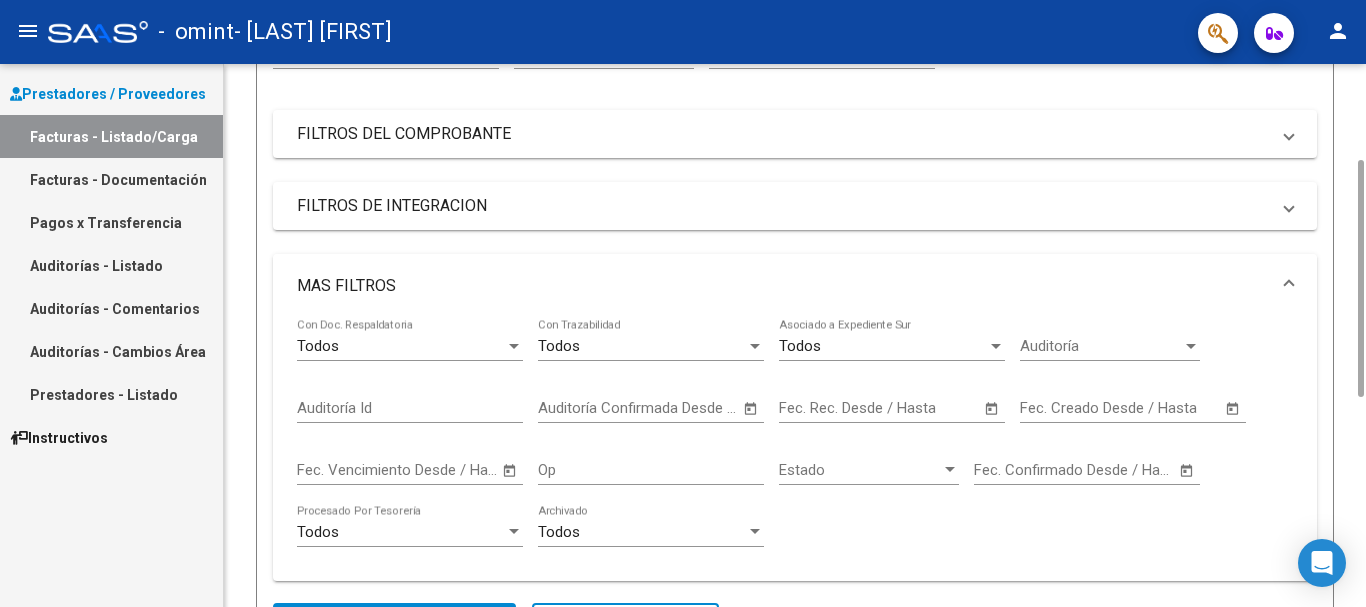 scroll, scrollTop: 422, scrollLeft: 0, axis: vertical 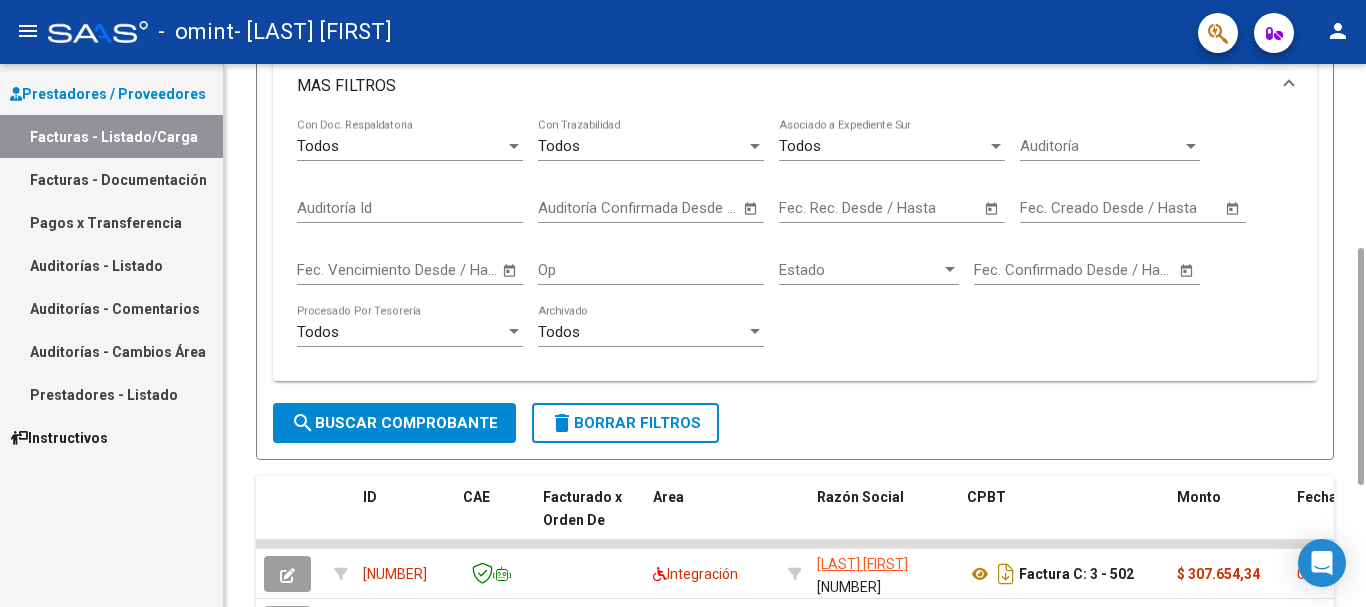 click at bounding box center [514, 332] 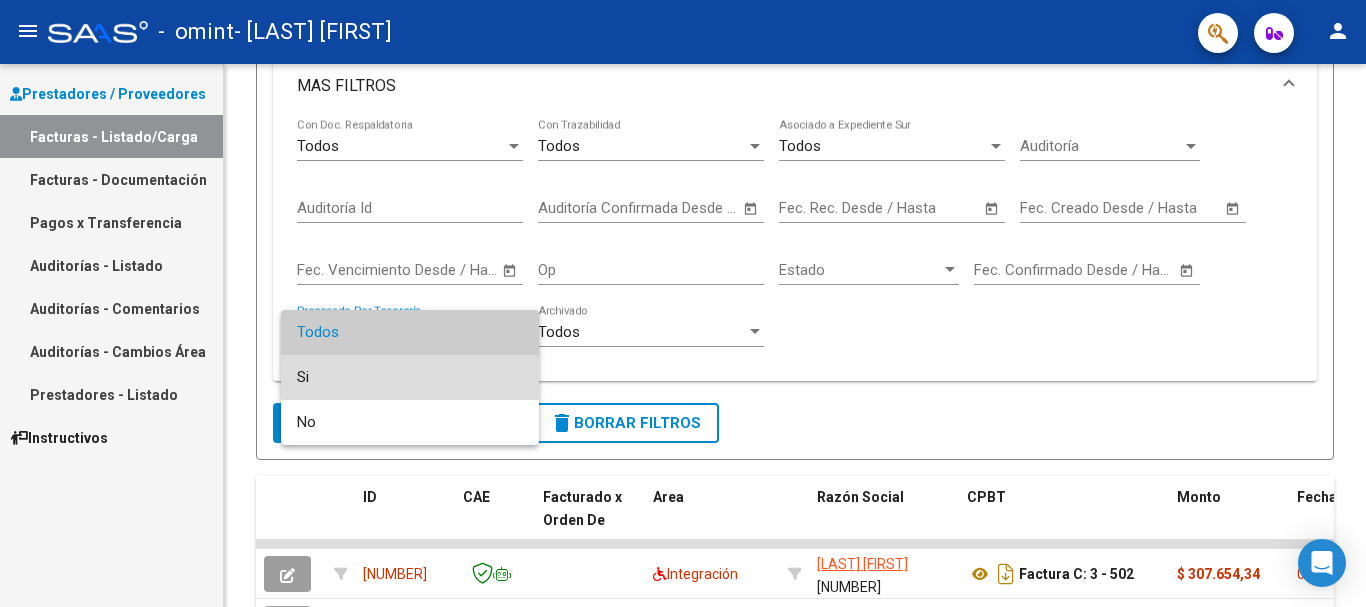 click on "Si" at bounding box center [410, 377] 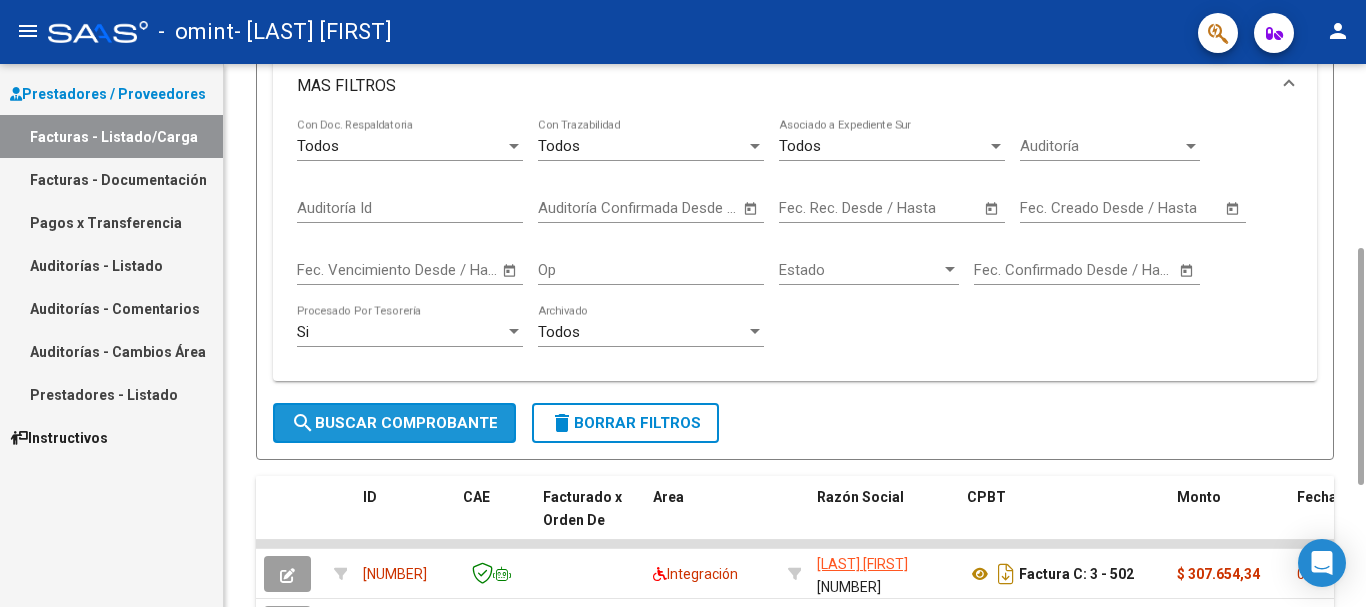 click on "search  Buscar Comprobante" 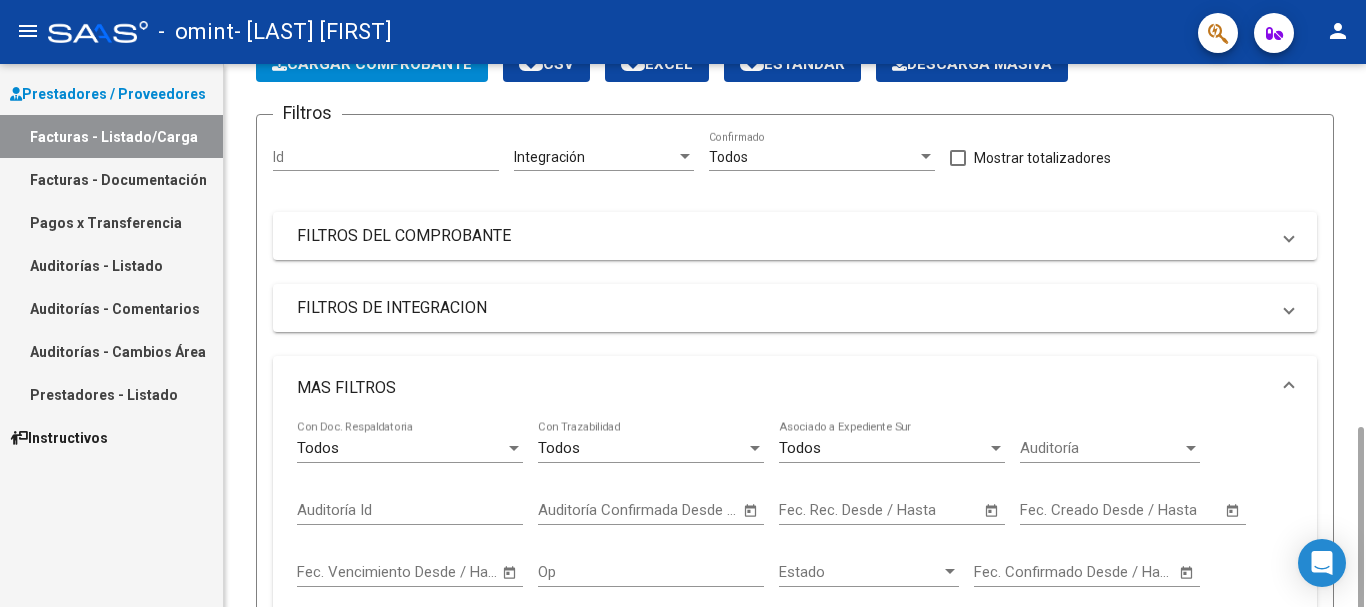 scroll, scrollTop: 320, scrollLeft: 0, axis: vertical 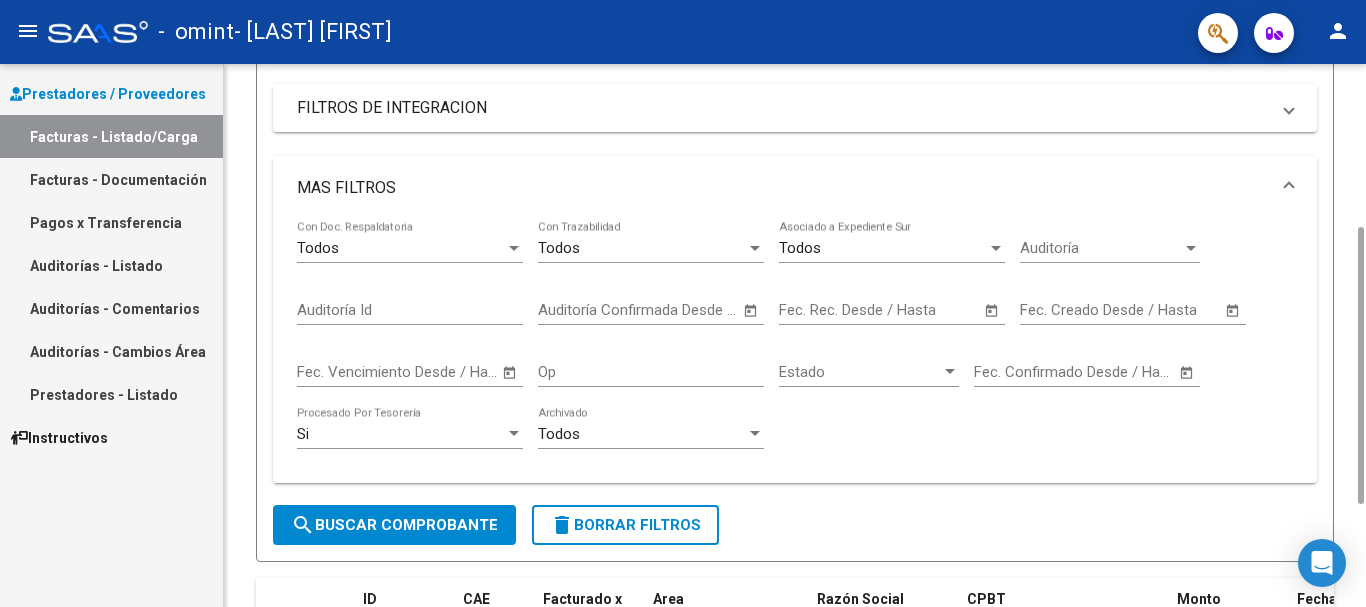 click at bounding box center (514, 434) 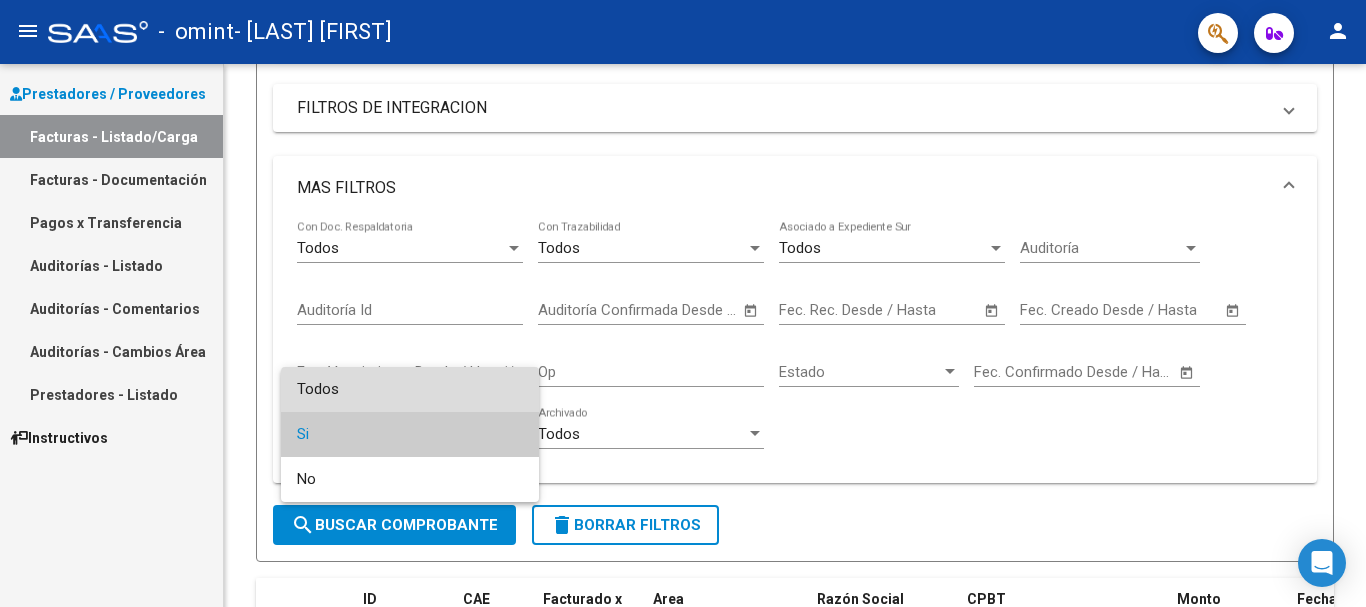click on "Todos" at bounding box center [410, 389] 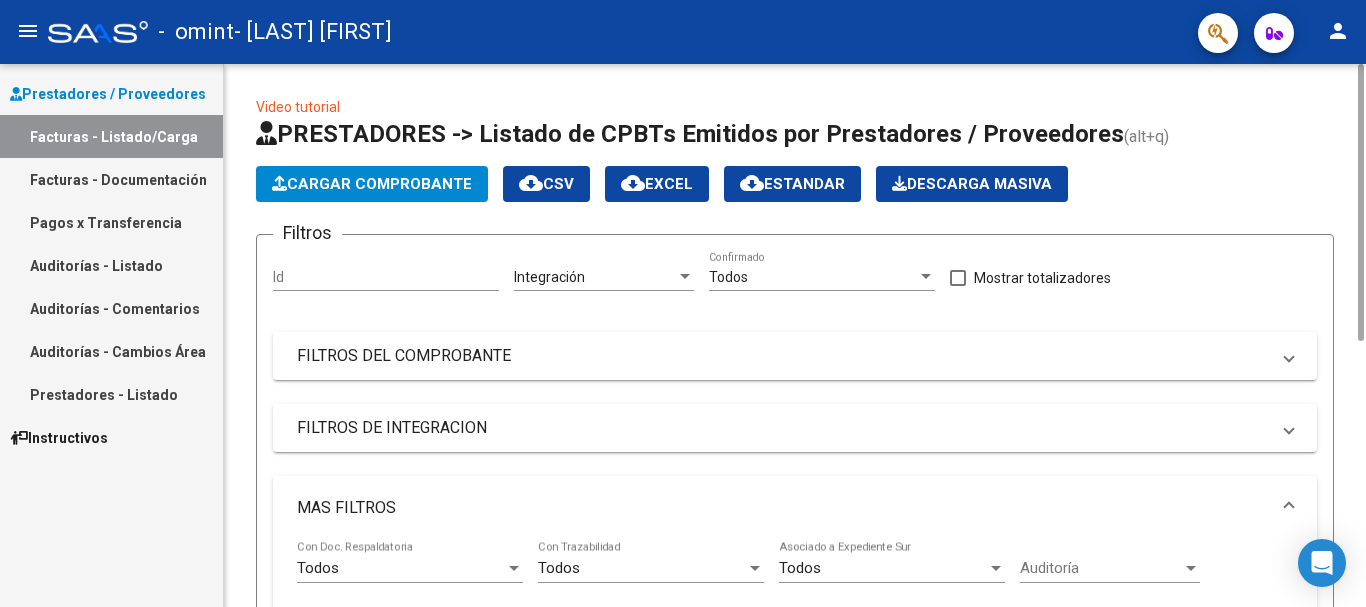 scroll, scrollTop: 200, scrollLeft: 0, axis: vertical 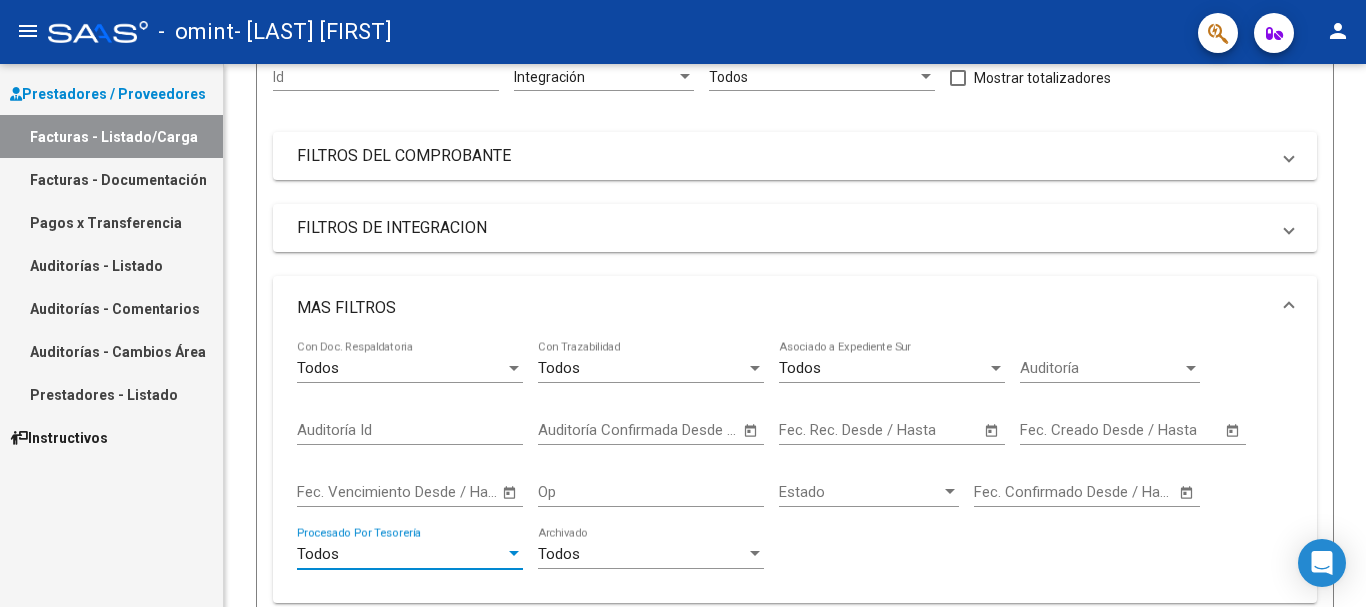click 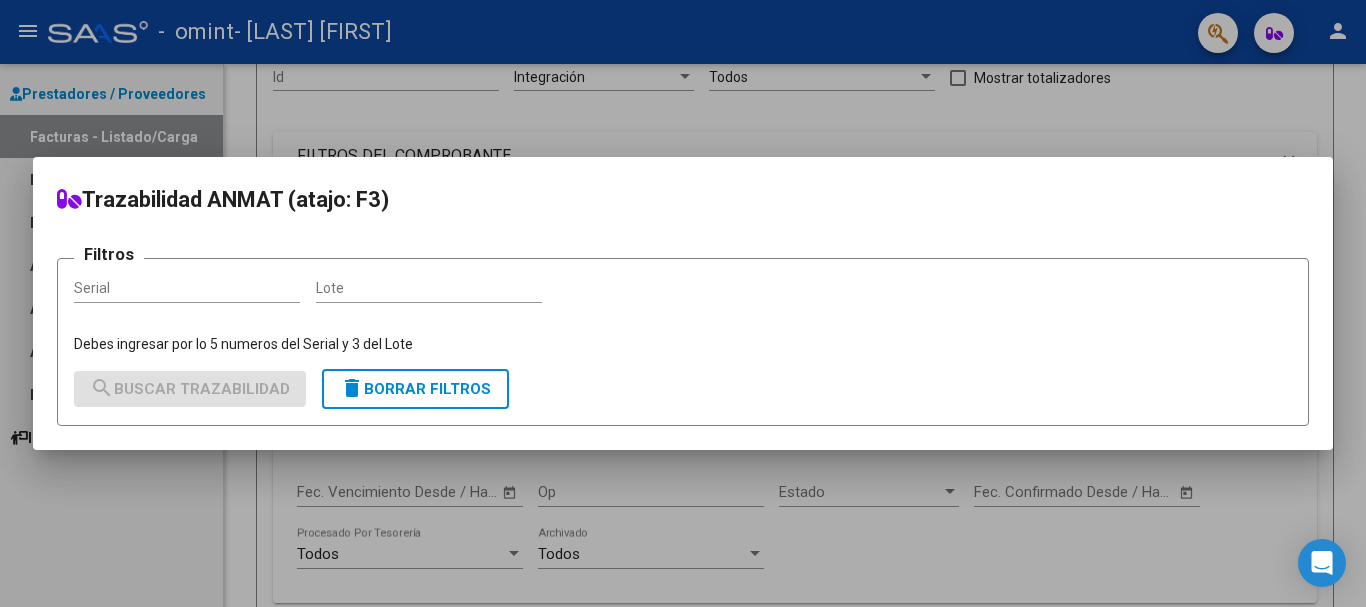 click at bounding box center [683, 303] 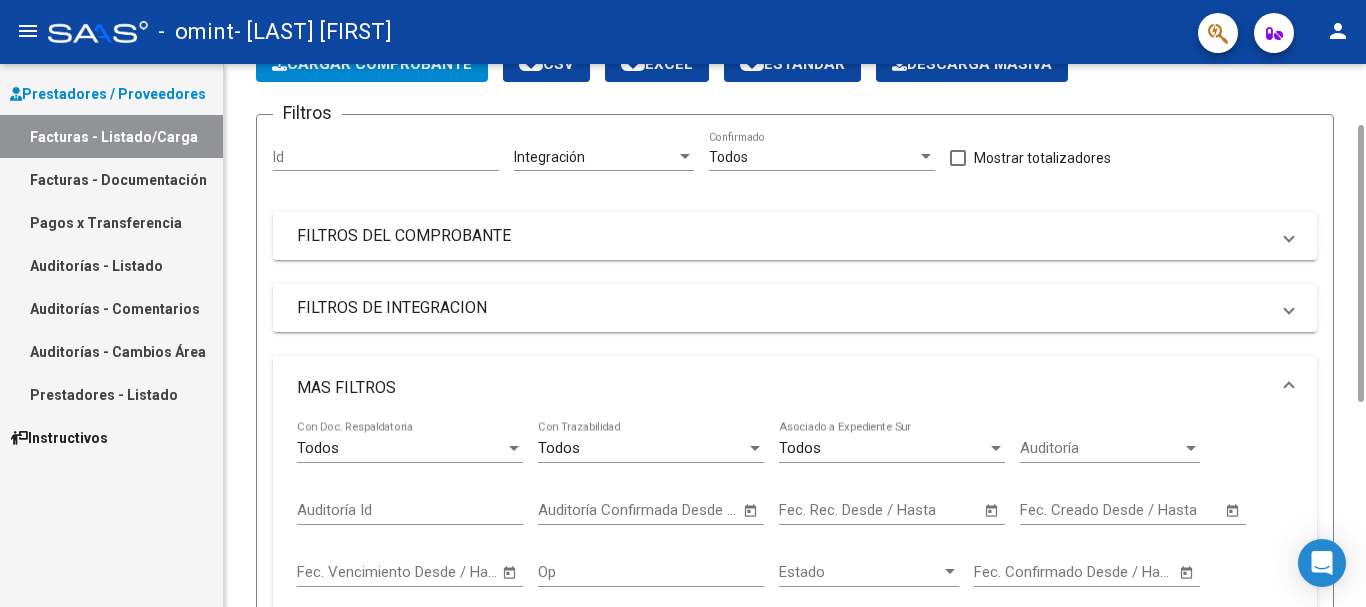 scroll, scrollTop: 0, scrollLeft: 0, axis: both 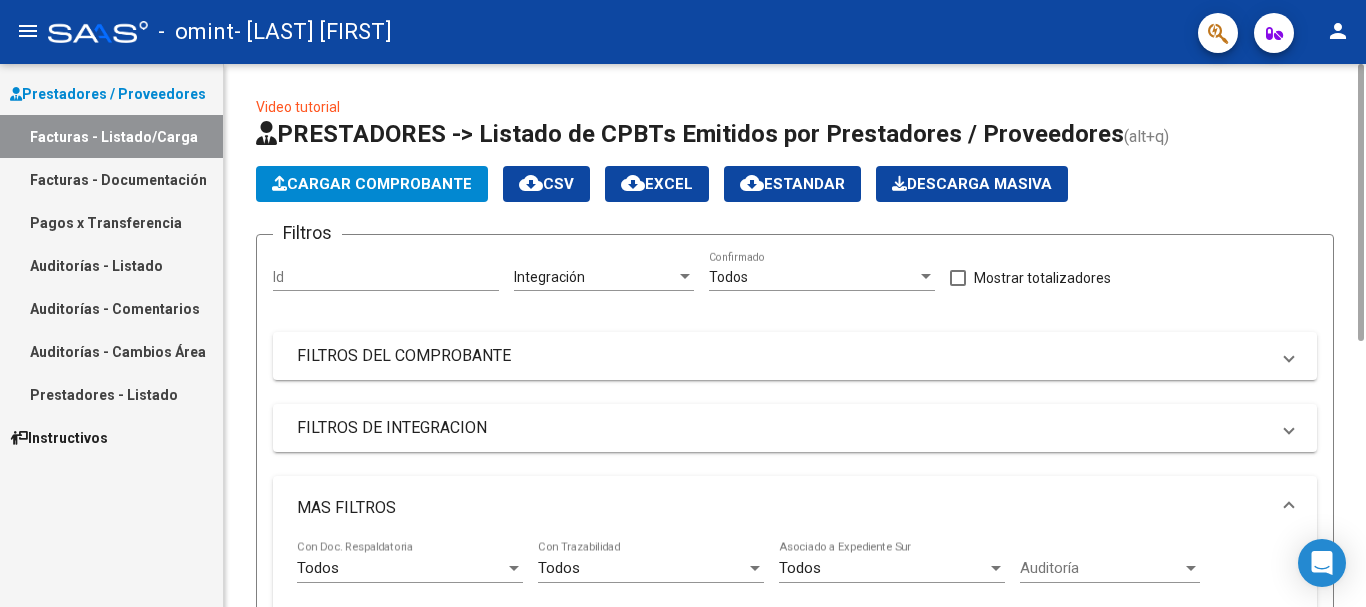 click on "Video tutorial" 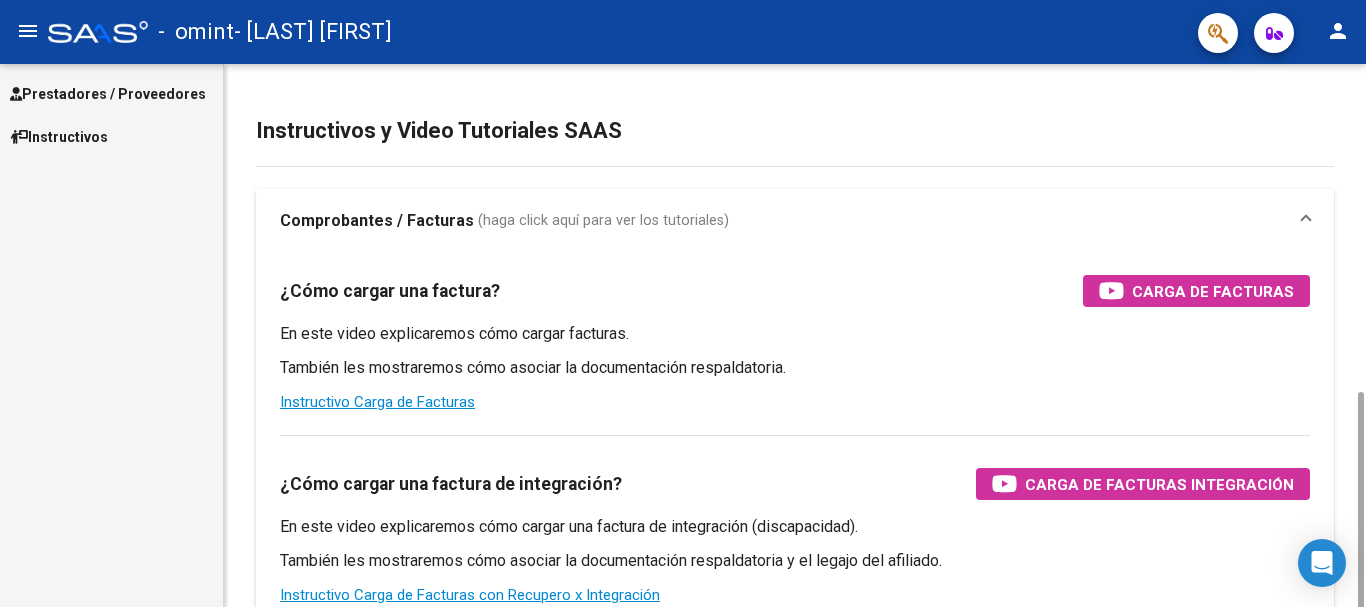 scroll, scrollTop: 304, scrollLeft: 0, axis: vertical 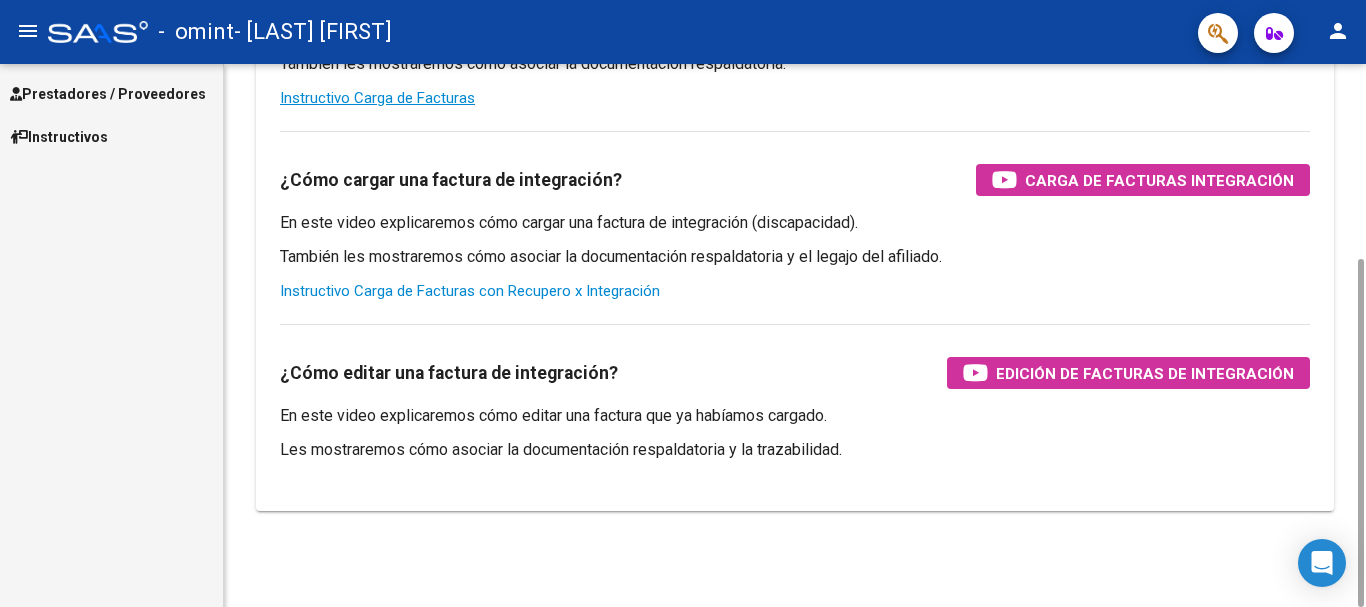 click on "Instructivo Carga de Facturas con Recupero x Integración" at bounding box center (470, 291) 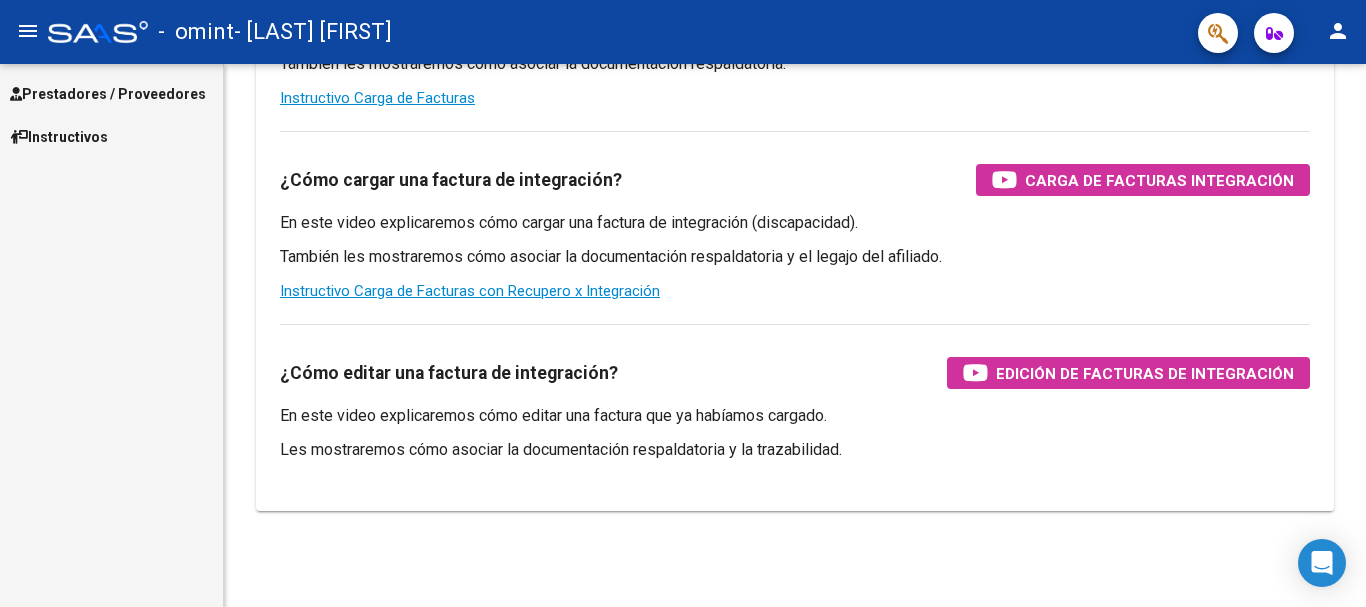click at bounding box center (683, 24992) 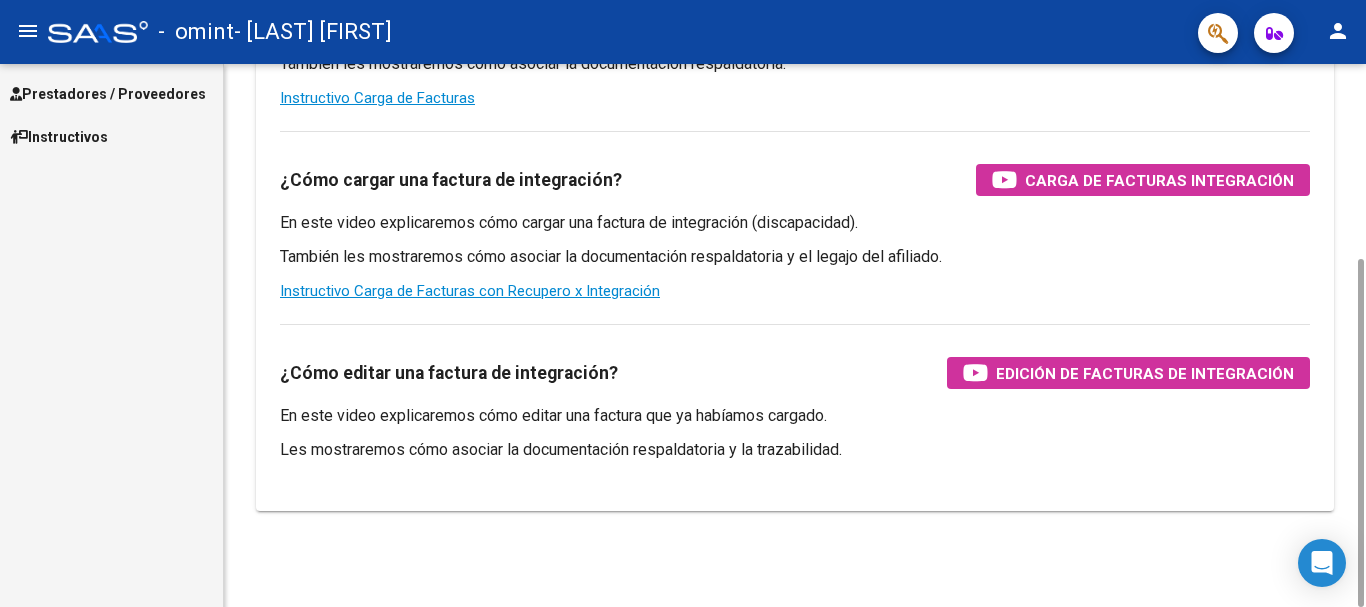 click on "Instructivos y Video Tutoriales SAAS Comprobantes / Facturas     (haga click aquí para ver los tutoriales) ¿Cómo cargar una factura?    Carga de Facturas En este video explicaremos cómo cargar facturas. También les mostraremos cómo asociar la documentación respaldatoria. Instructivo Carga de Facturas ¿Cómo cargar una factura de integración?    Carga de Facturas Integración En este video explicaremos cómo cargar una factura de integración (discapacidad). También les mostraremos cómo asociar la documentación respaldatoria y el legajo del afiliado. Instructivo Carga de Facturas con Recupero x Integración ¿Cómo editar una factura de integración?    Edición de Facturas de integración En este video explicaremos cómo editar una factura que ya habíamos cargado. Les mostraremos cómo asociar la documentación respaldatoria y la trazabilidad." 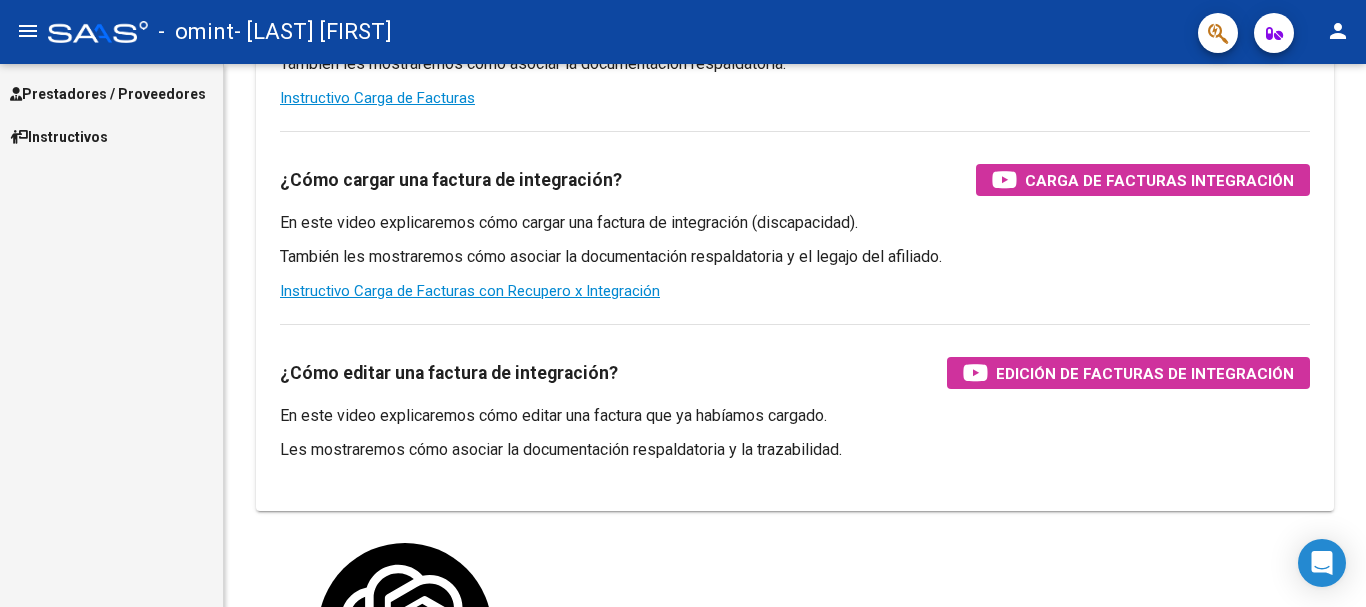 click on "Prestadores / Proveedores" at bounding box center (108, 94) 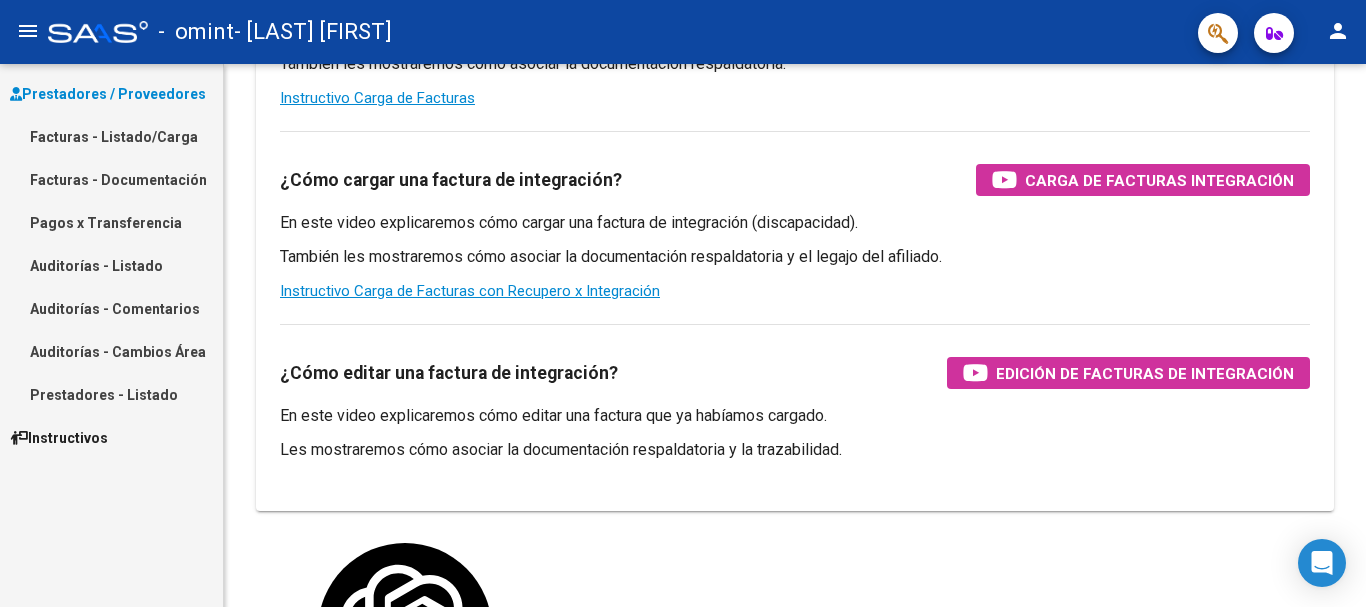 click on "Auditorías - Cambios Área" at bounding box center (111, 351) 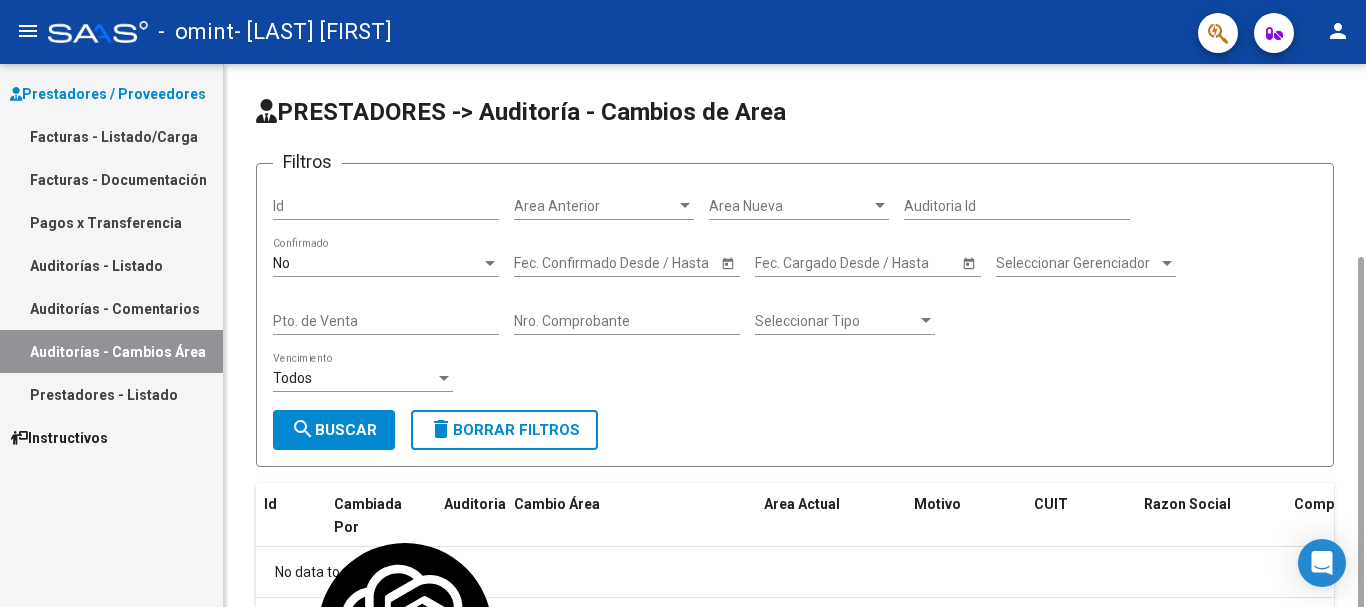 scroll, scrollTop: 105, scrollLeft: 0, axis: vertical 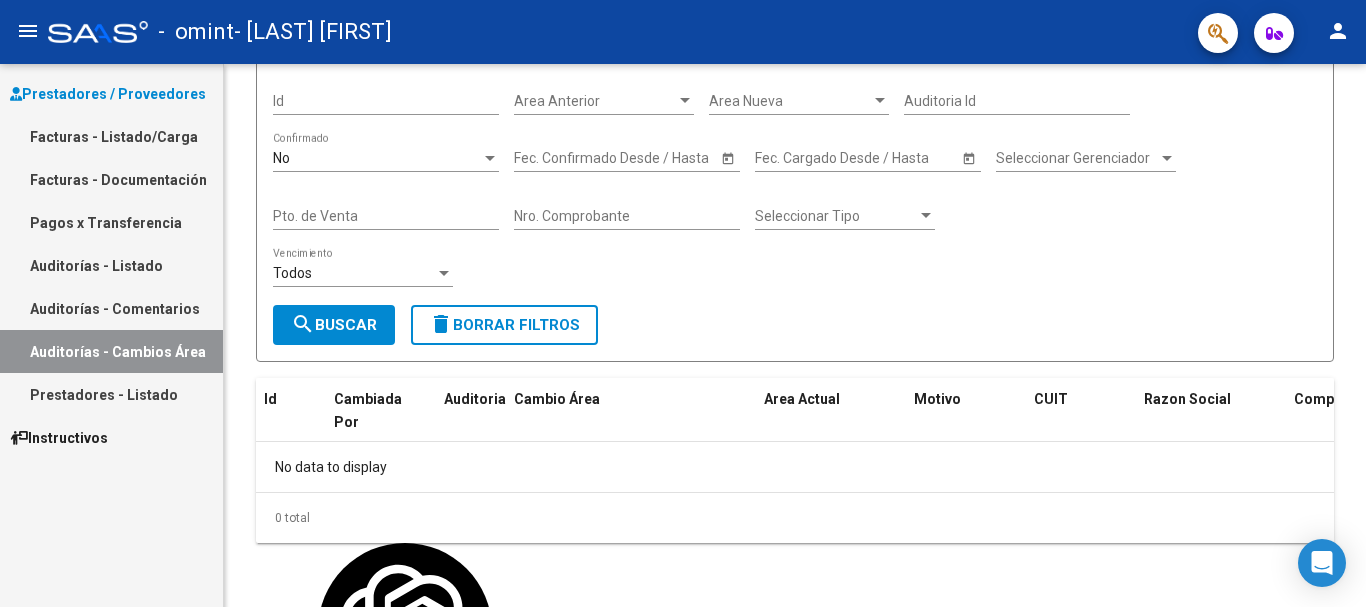 click on "Auditorías - Comentarios" at bounding box center [111, 308] 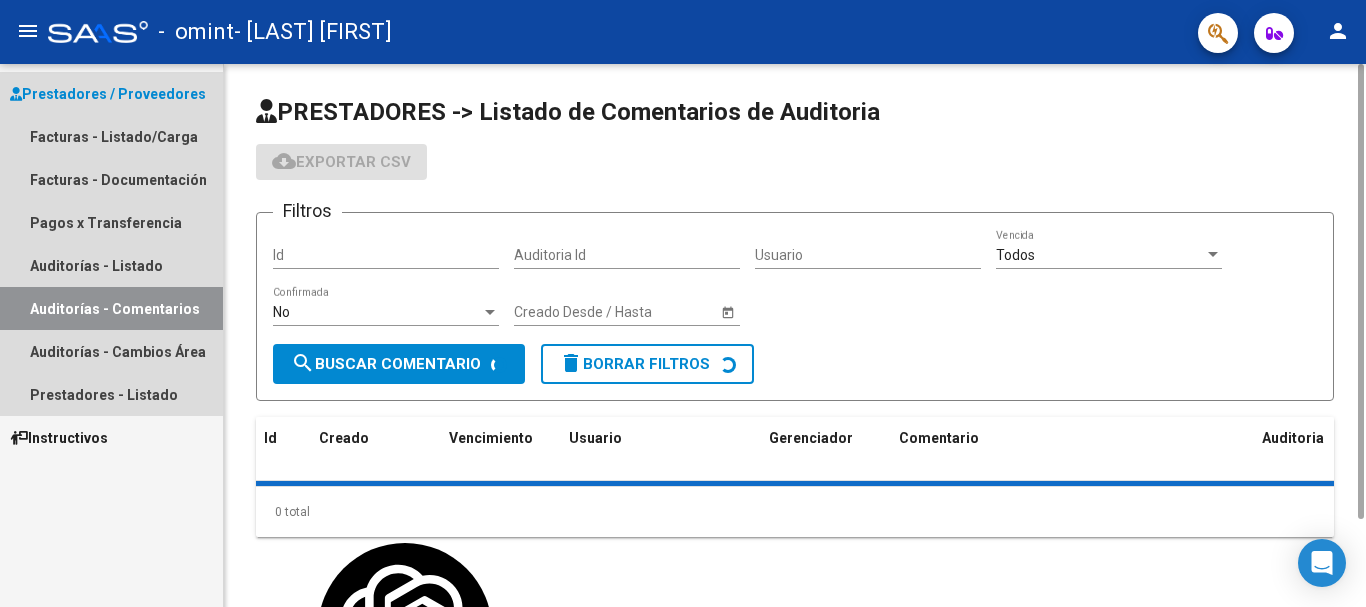 scroll, scrollTop: 0, scrollLeft: 0, axis: both 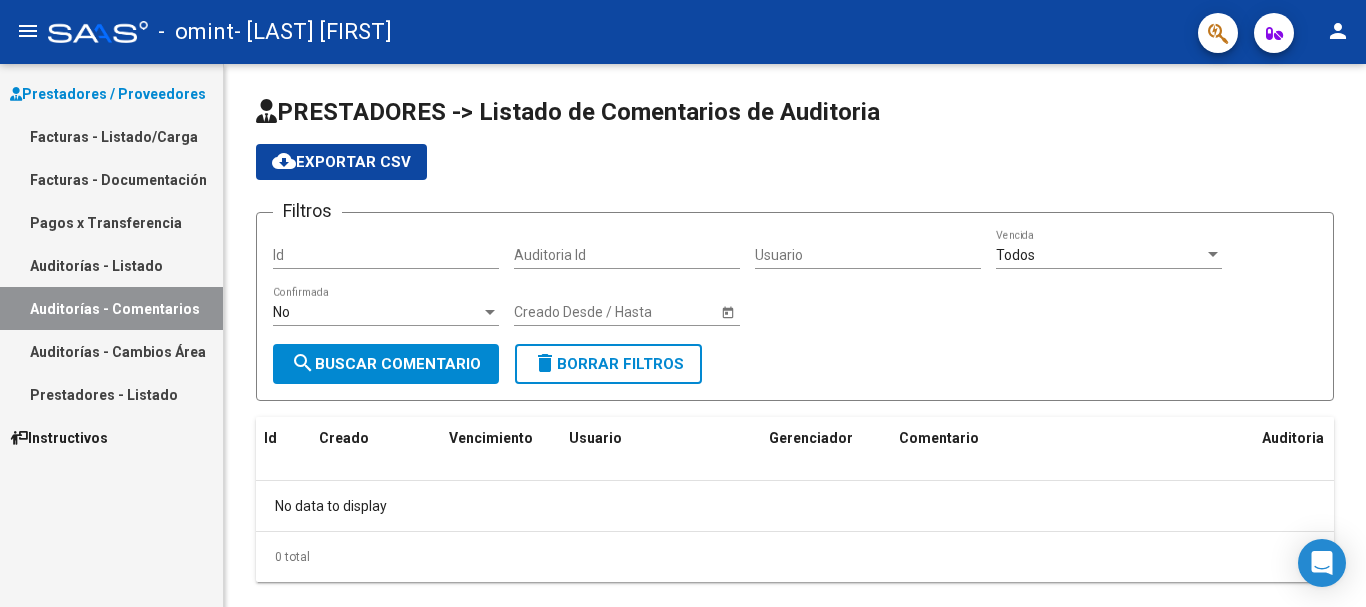 click on "Pagos x Transferencia" at bounding box center (111, 222) 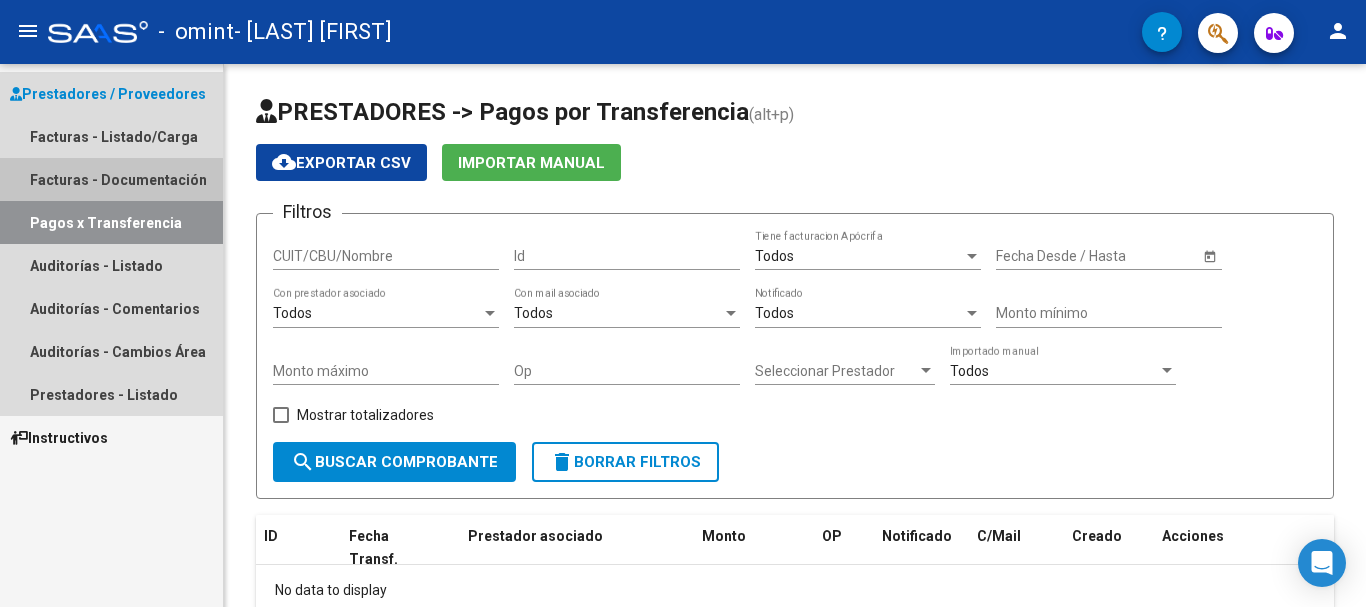 click on "Facturas - Documentación" at bounding box center (111, 179) 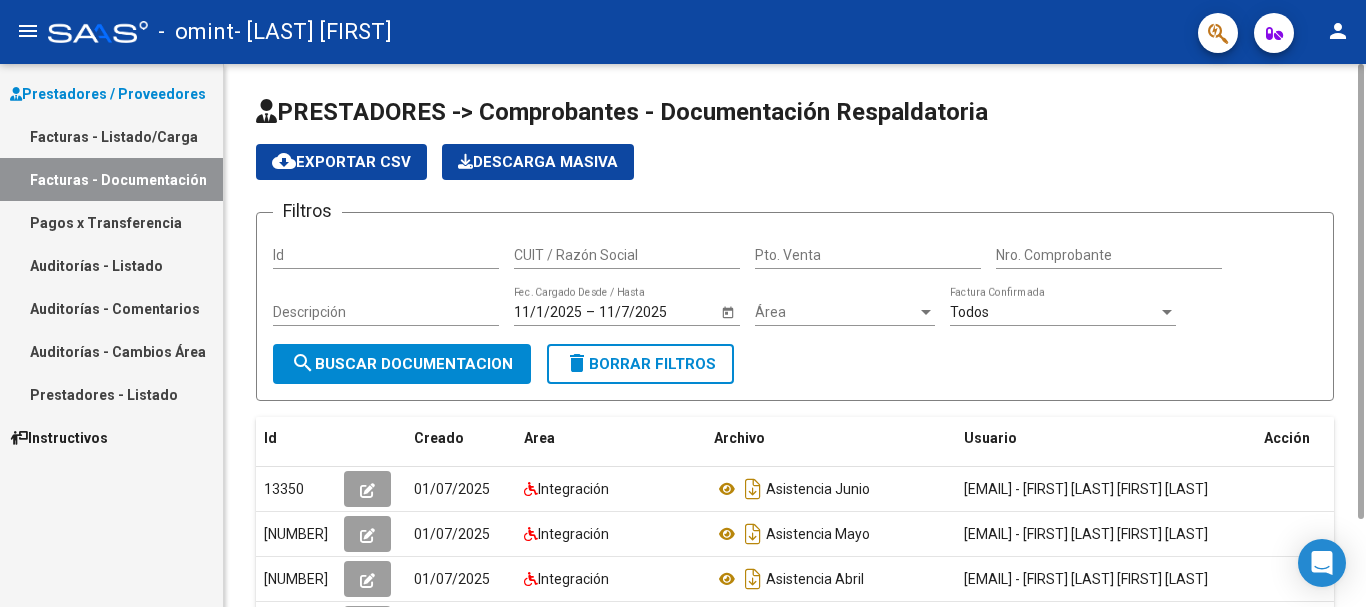scroll, scrollTop: 197, scrollLeft: 0, axis: vertical 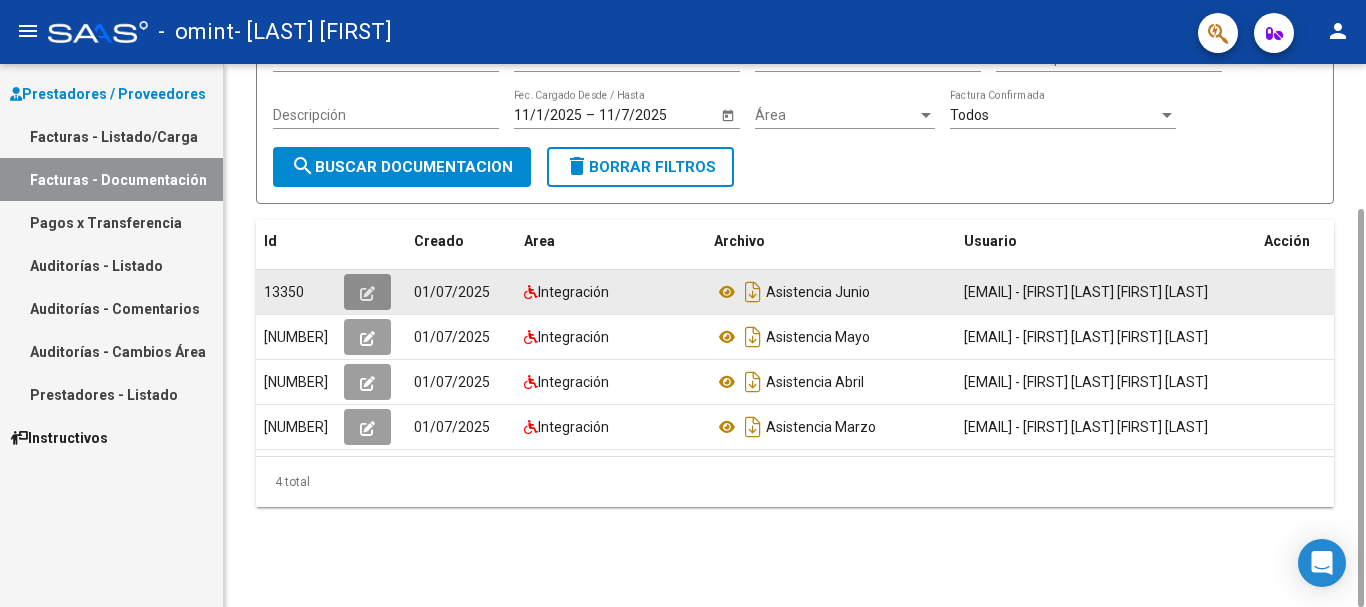 click 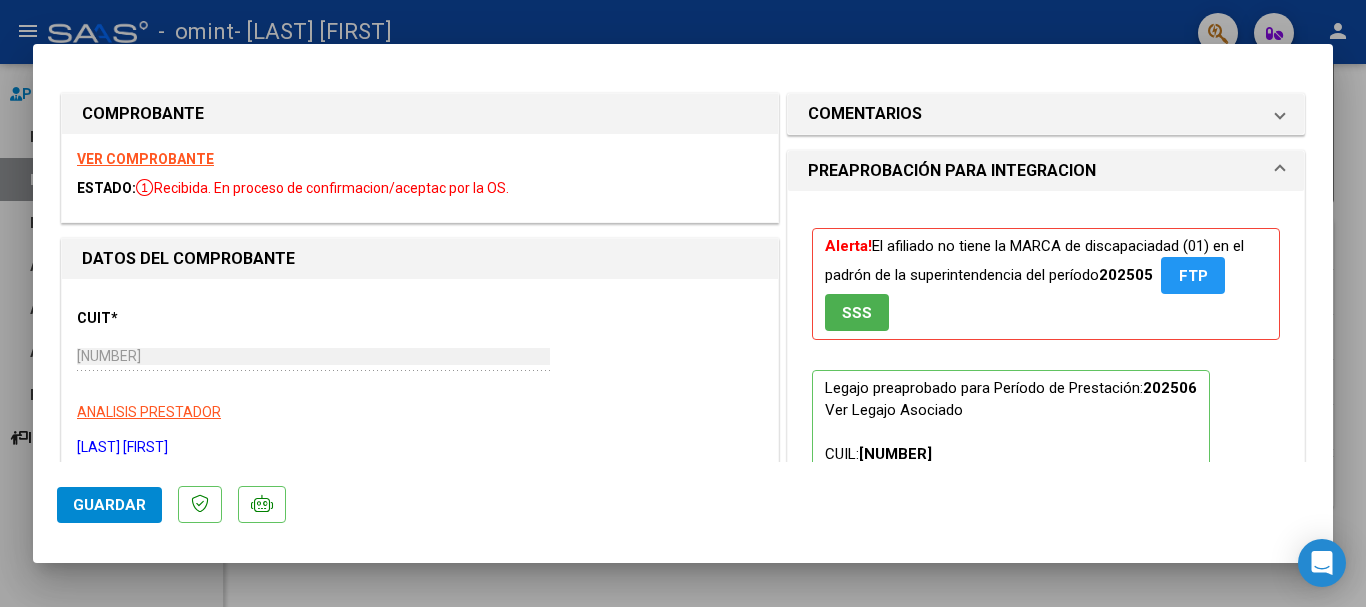 click at bounding box center (683, 303) 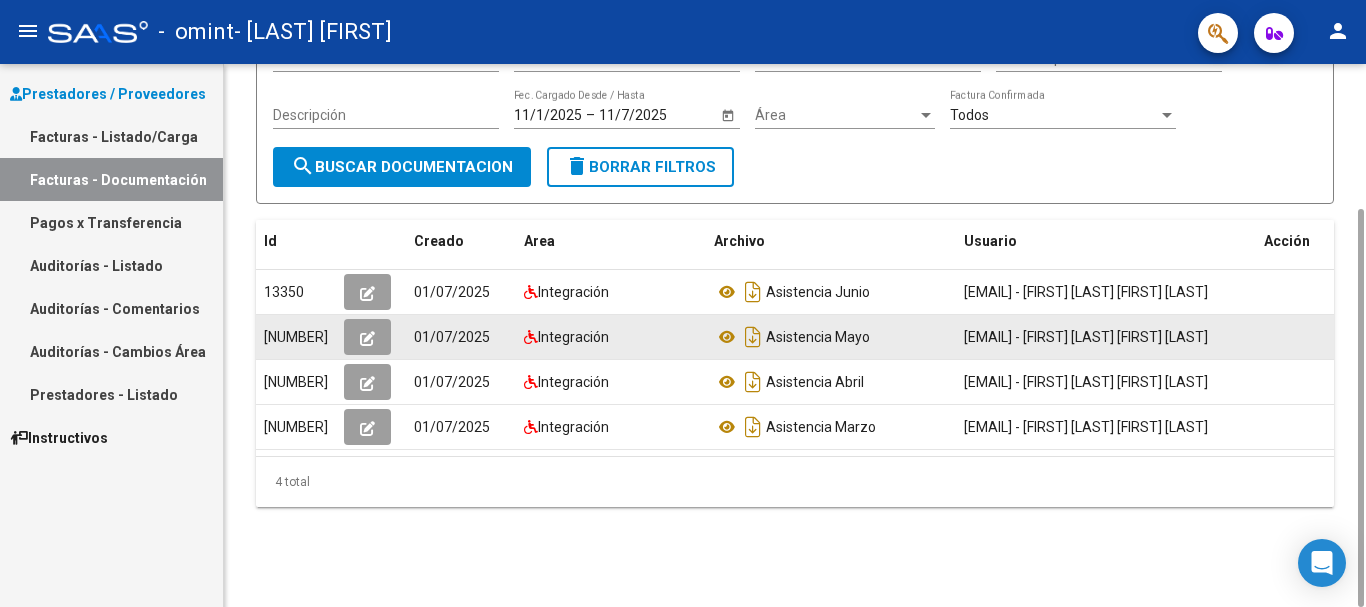 click 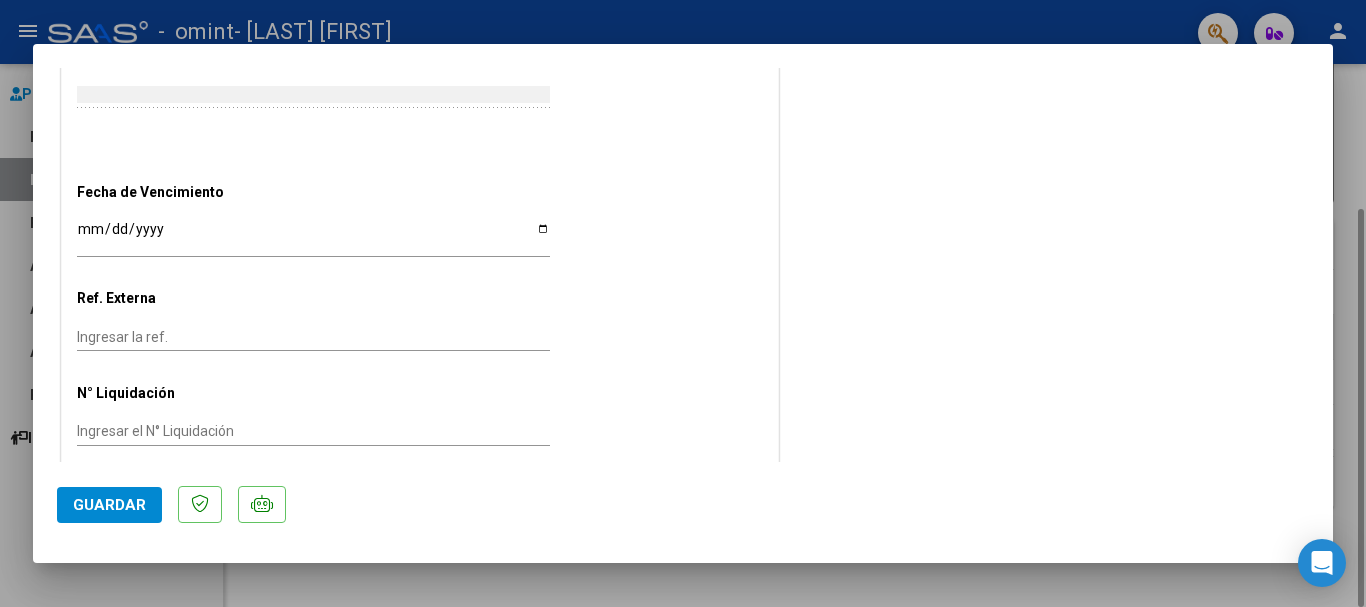 scroll, scrollTop: 1220, scrollLeft: 0, axis: vertical 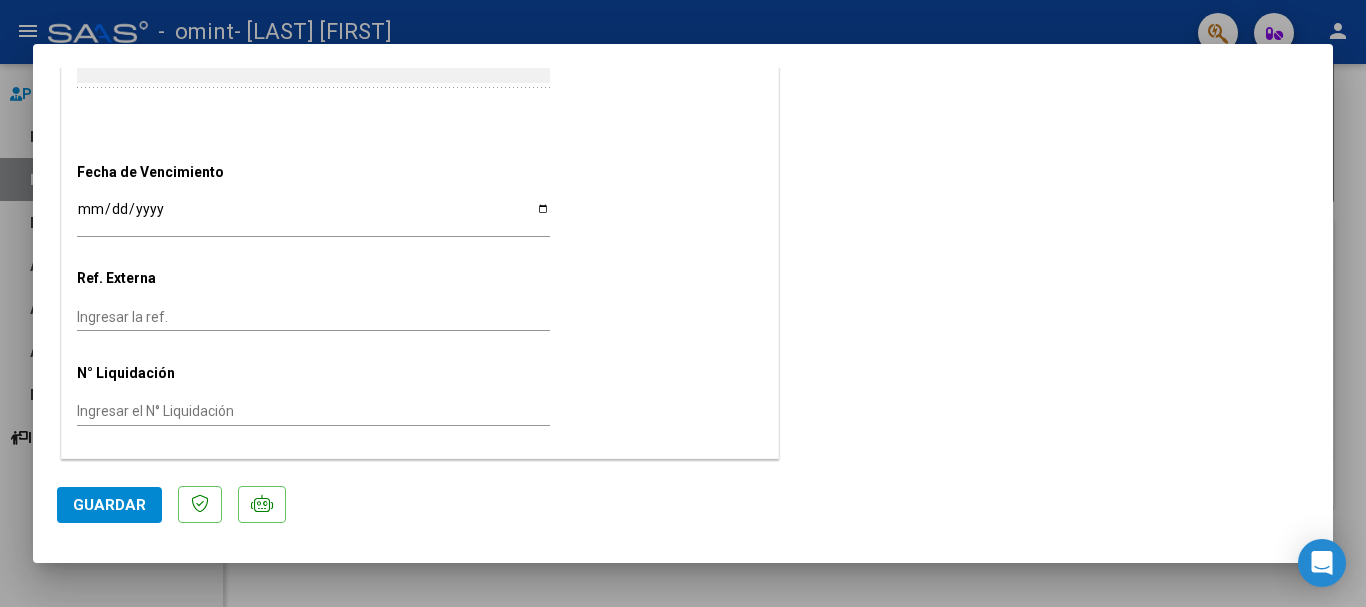 click at bounding box center [683, 303] 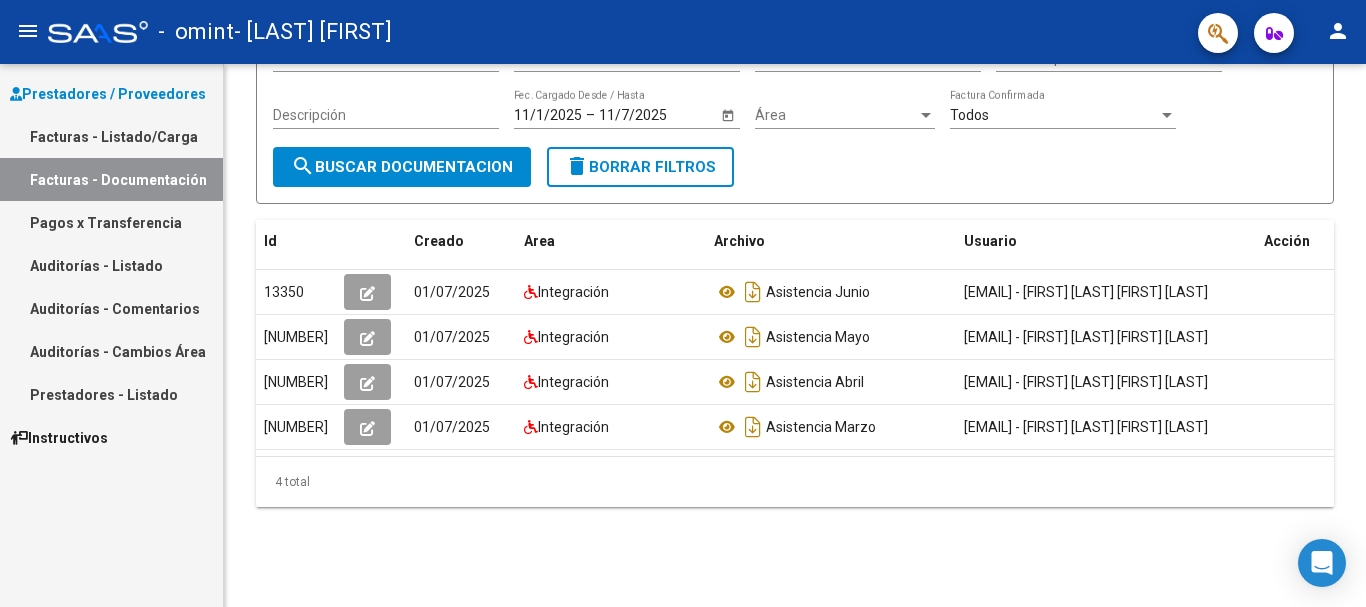 click on "menu" 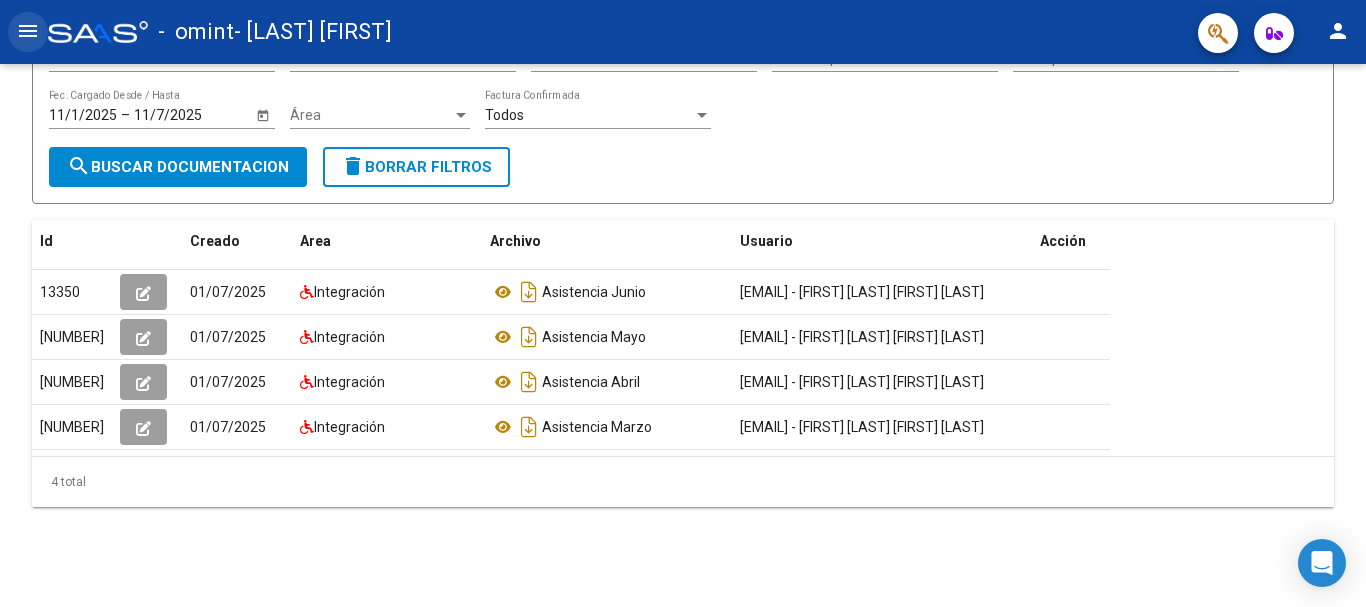 click on "menu" 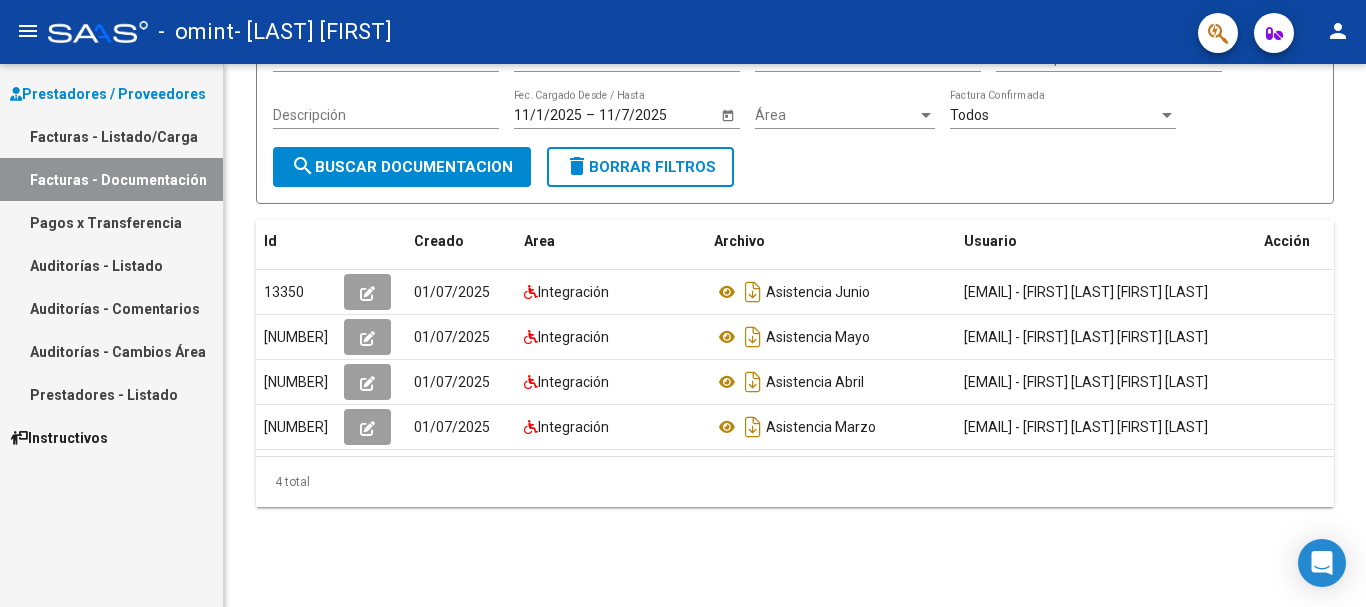 click 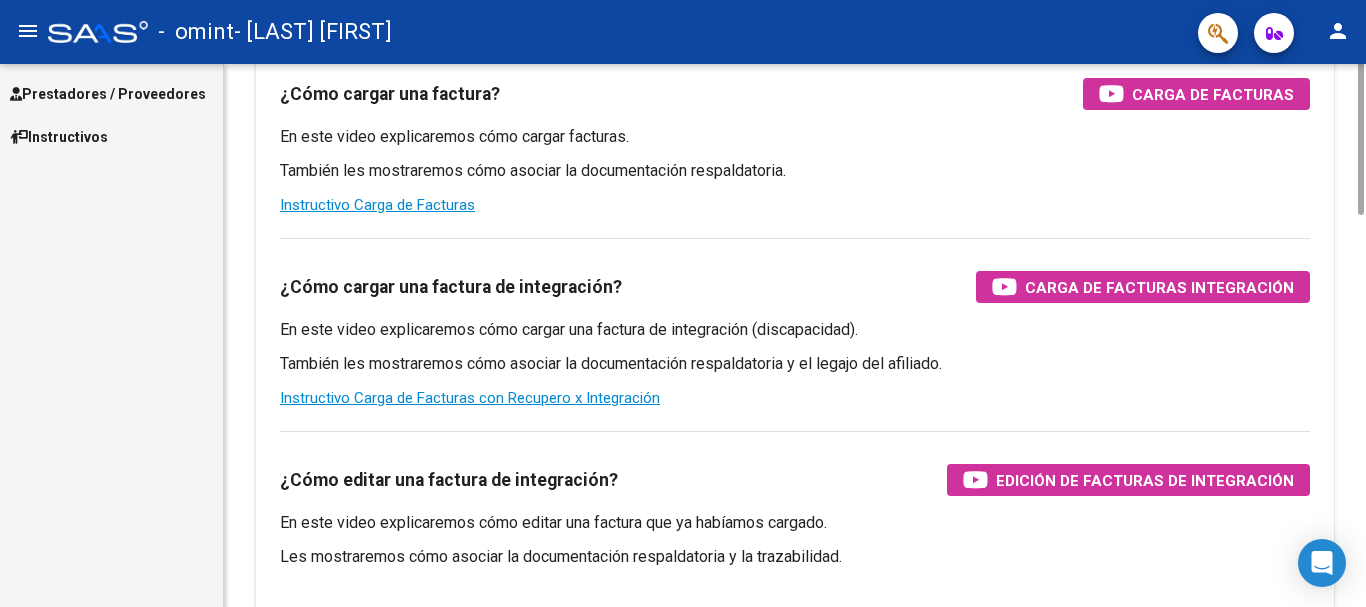scroll, scrollTop: 0, scrollLeft: 0, axis: both 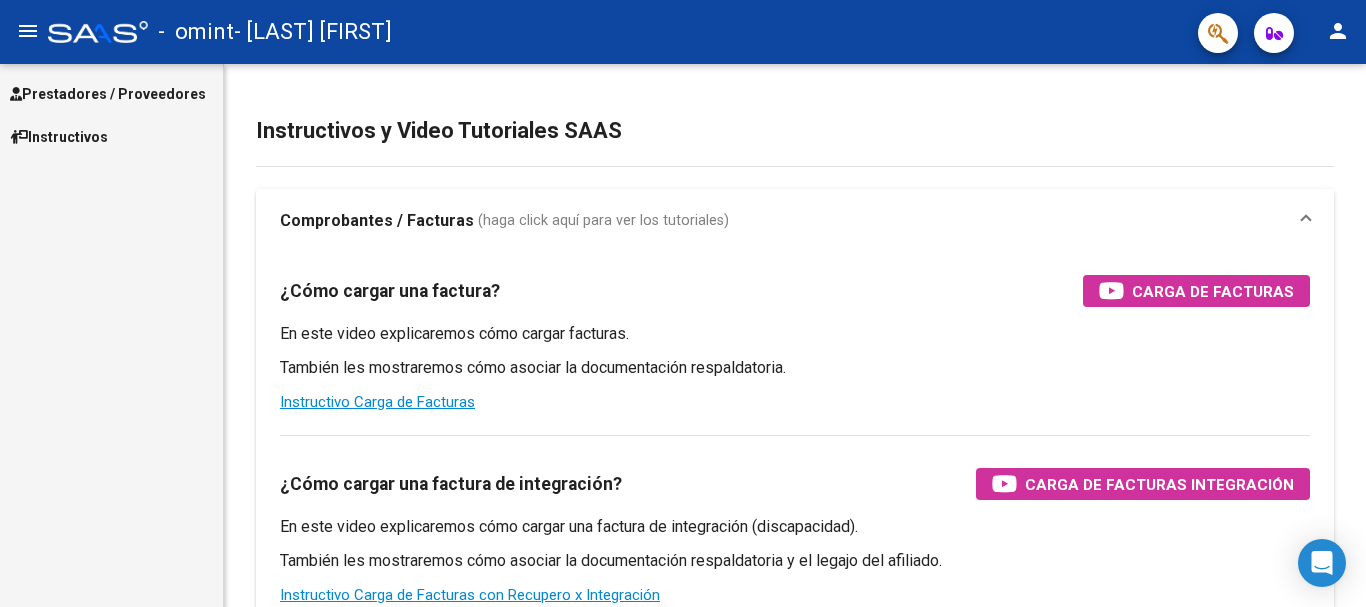 click on "Instructivos" at bounding box center [59, 137] 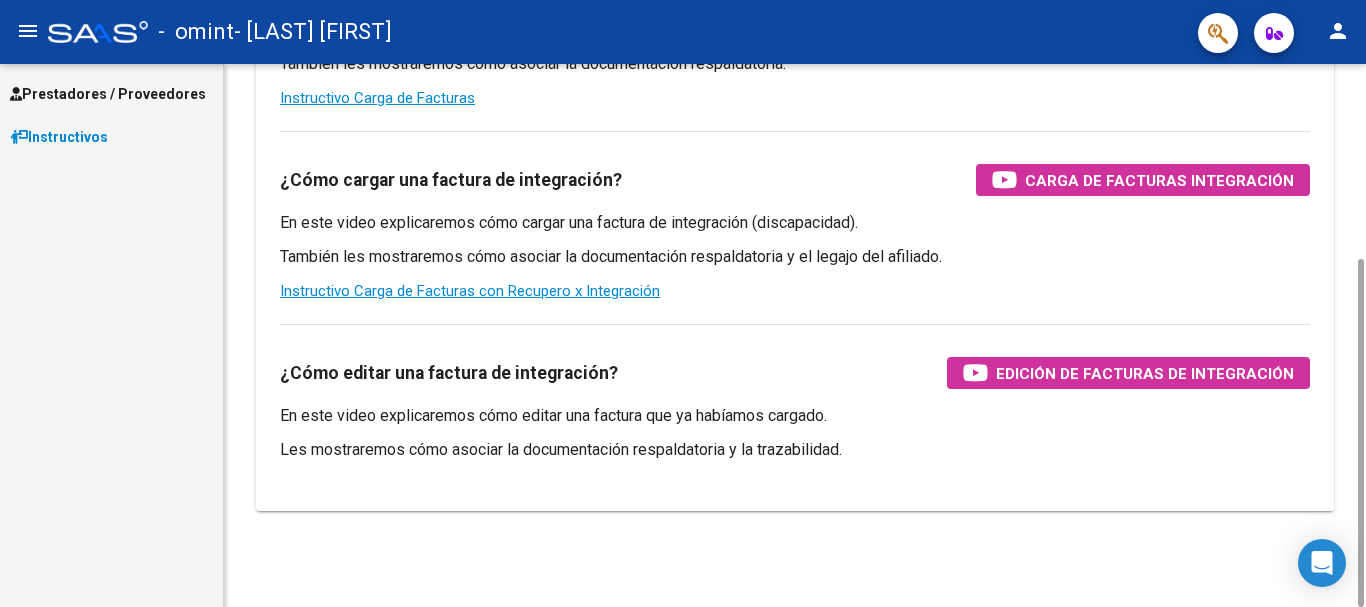 scroll, scrollTop: 0, scrollLeft: 0, axis: both 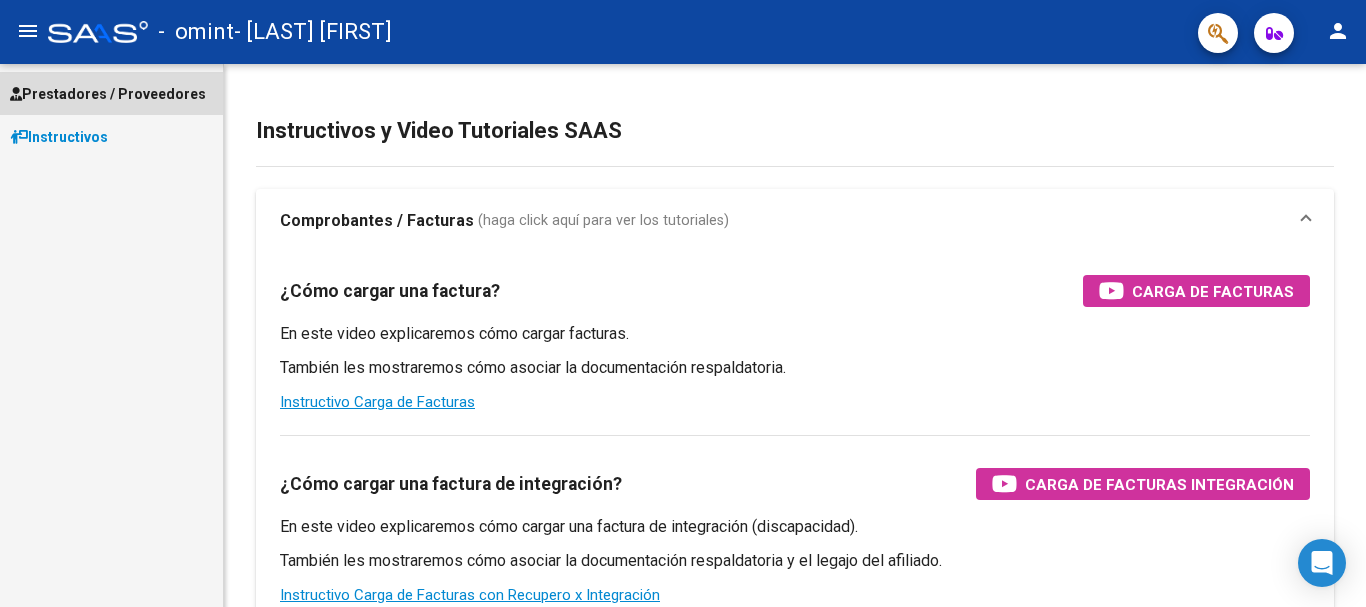 click on "Prestadores / Proveedores" at bounding box center [108, 94] 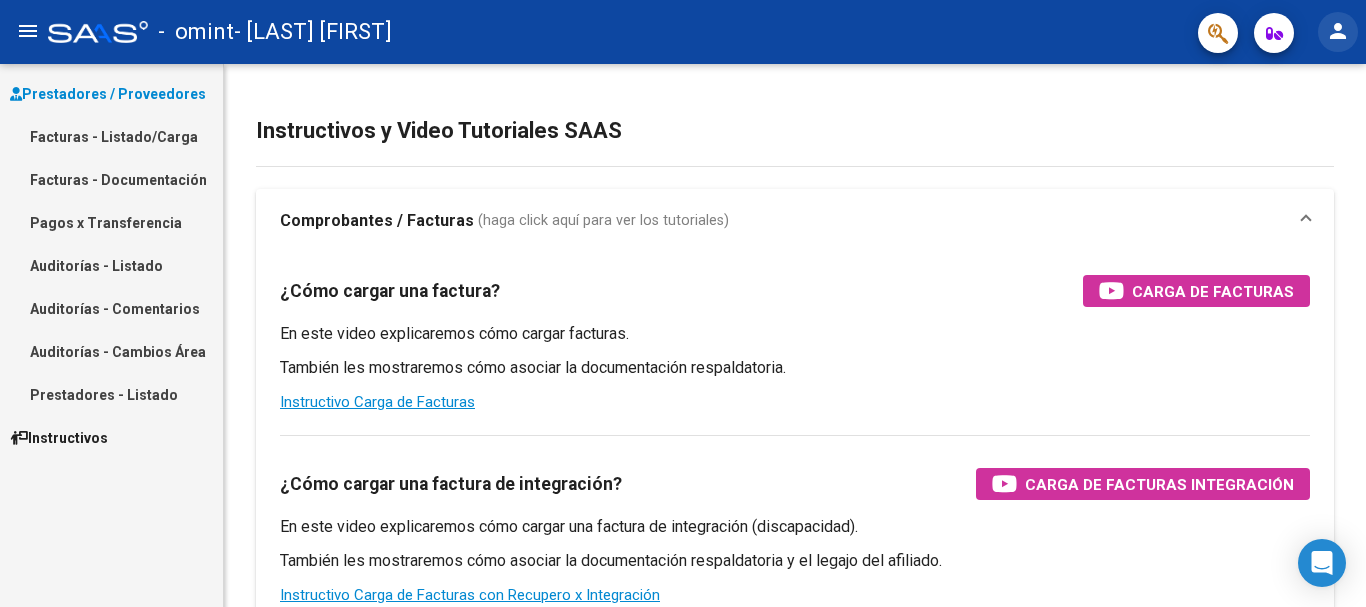 click on "person" 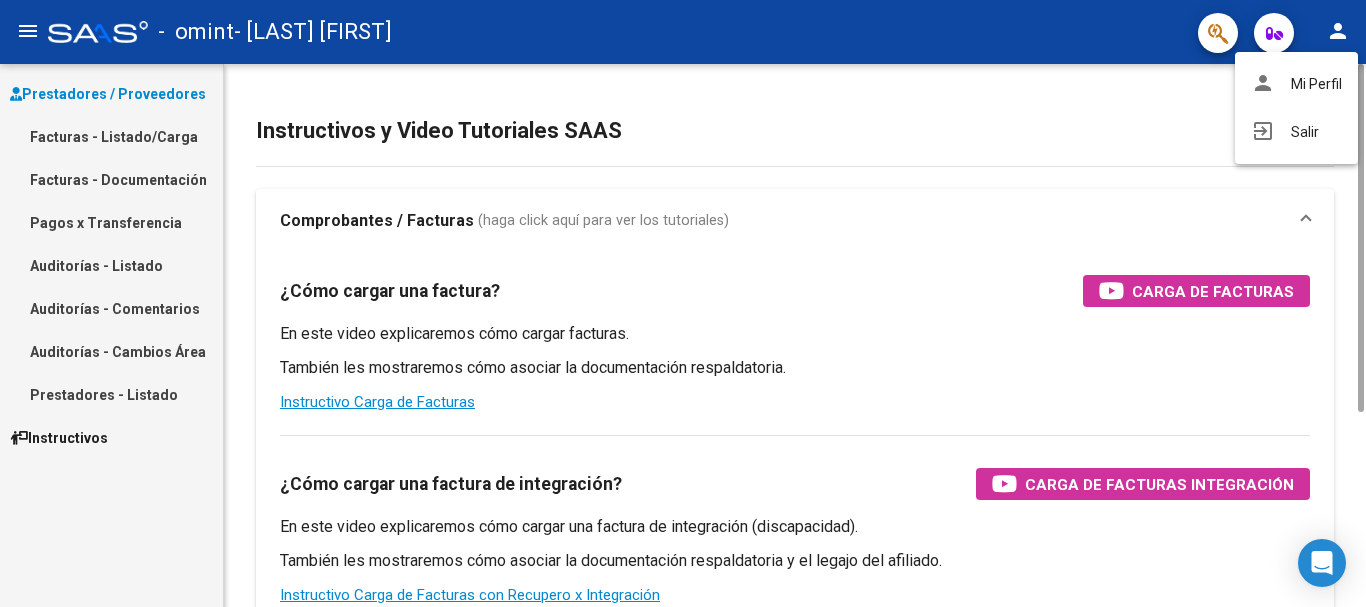 click on "person  Mi Perfil" at bounding box center (1296, 84) 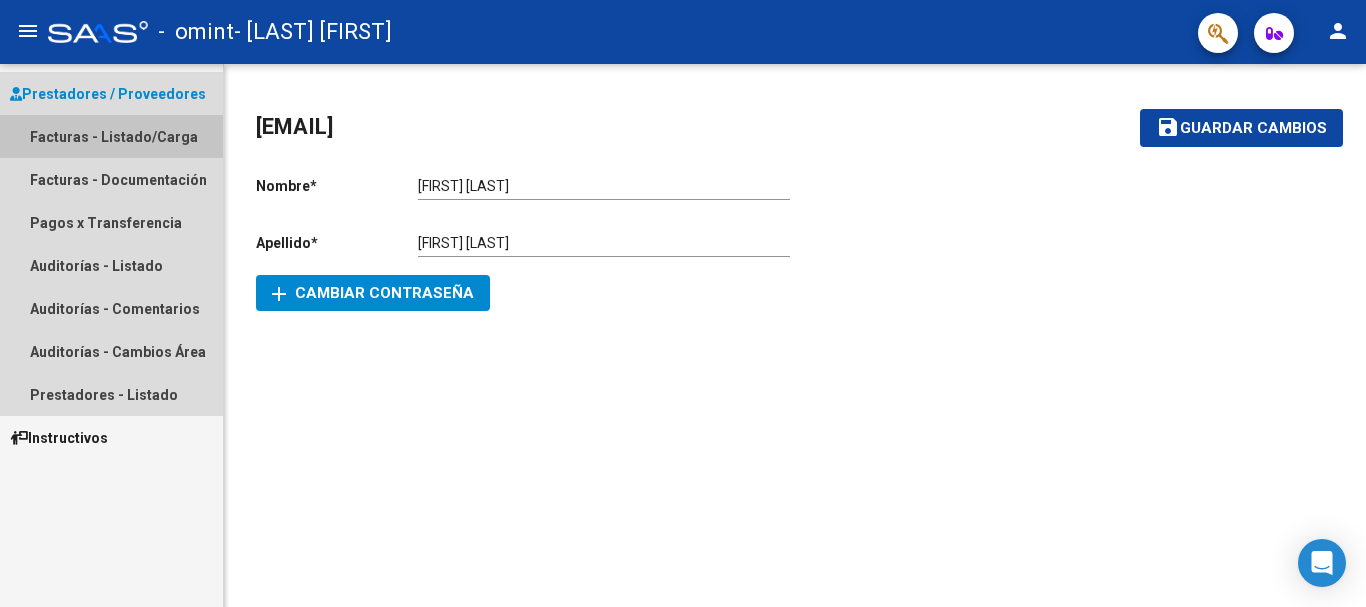 click on "Facturas - Listado/Carga" at bounding box center [111, 136] 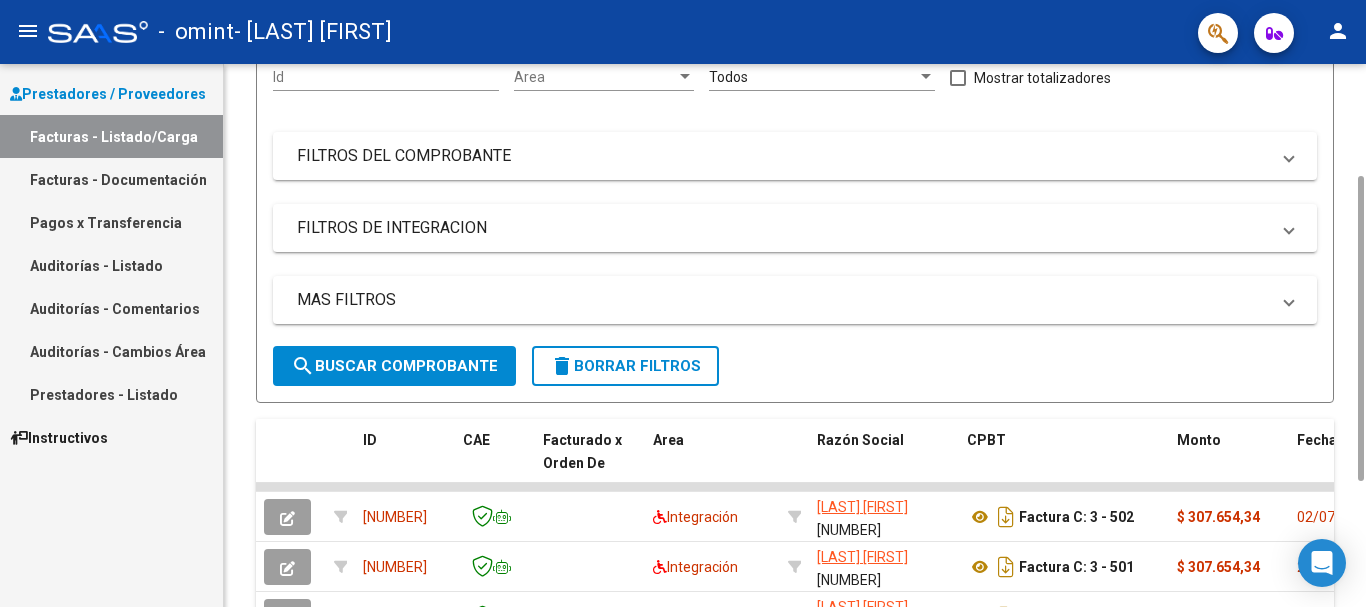 scroll, scrollTop: 400, scrollLeft: 0, axis: vertical 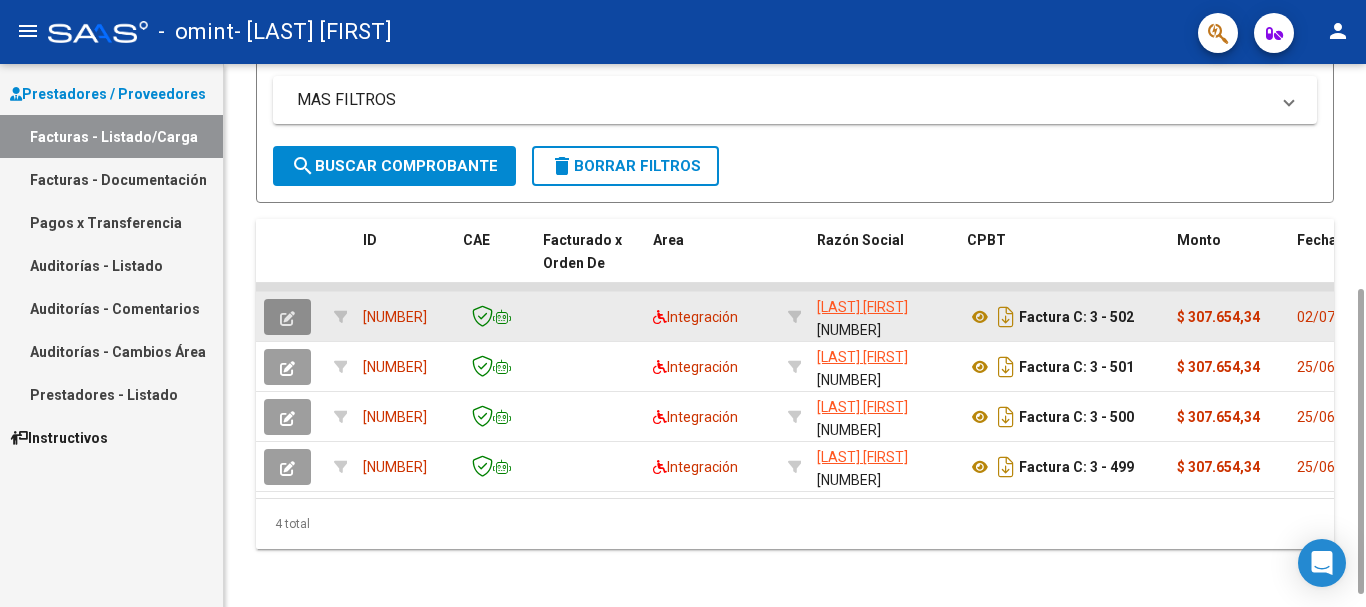 click 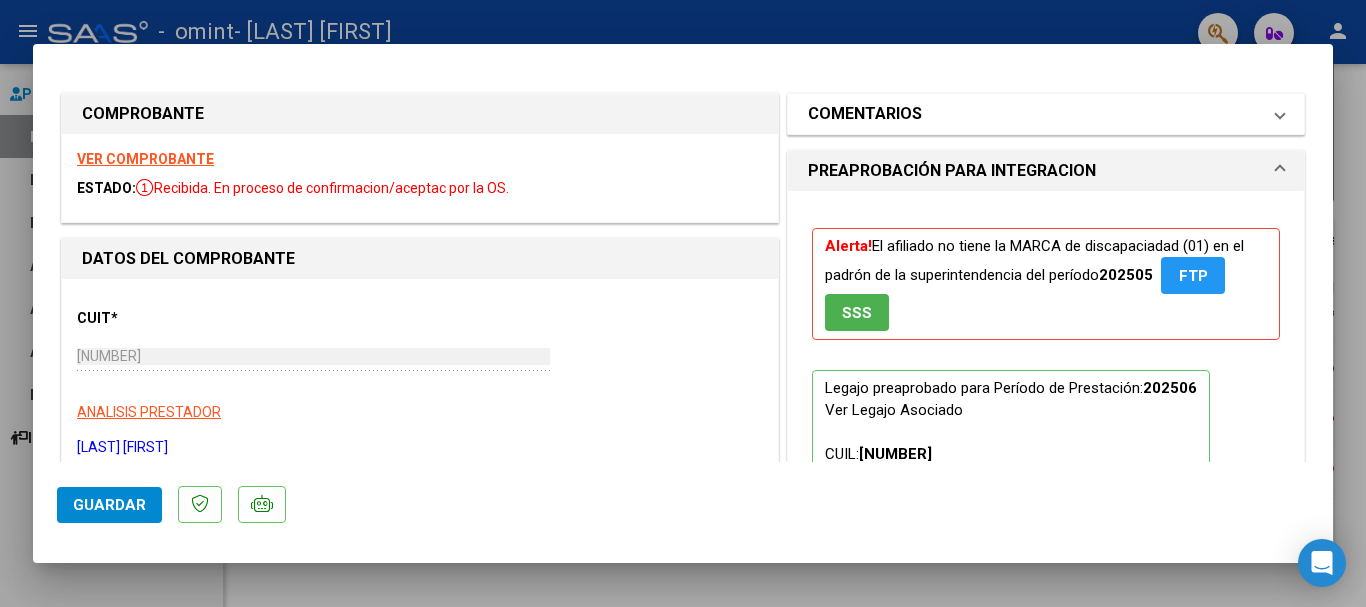 click on "COMENTARIOS" at bounding box center (1034, 114) 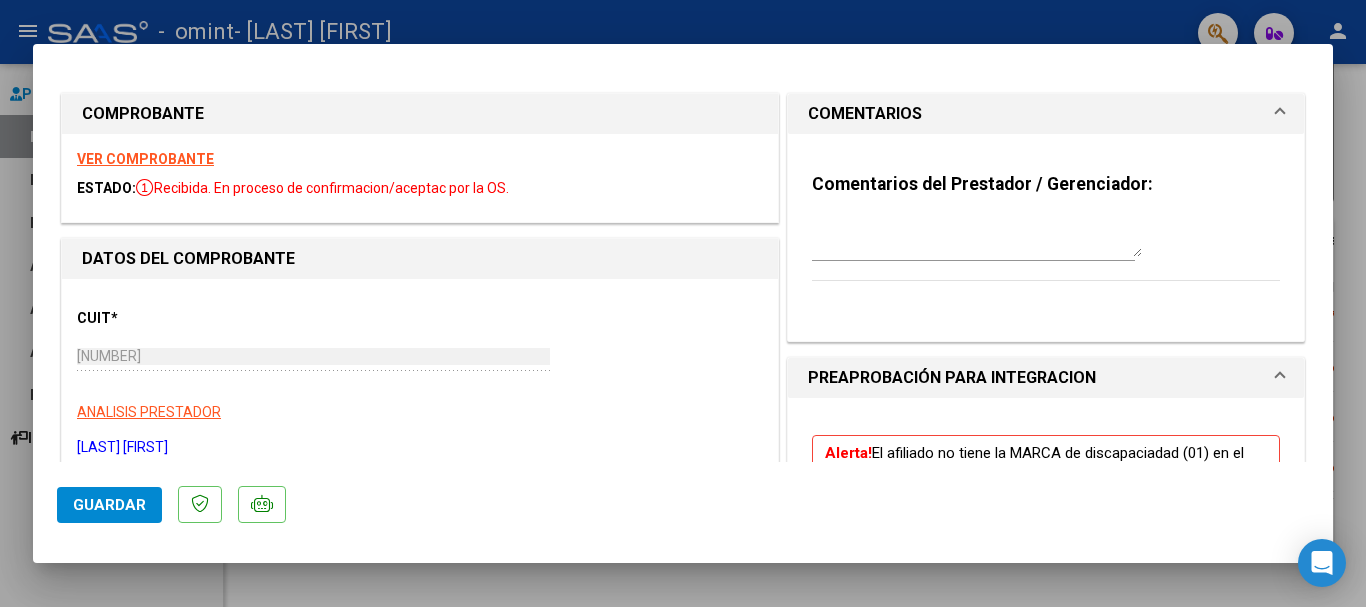 click on "COMENTARIOS" at bounding box center [1034, 114] 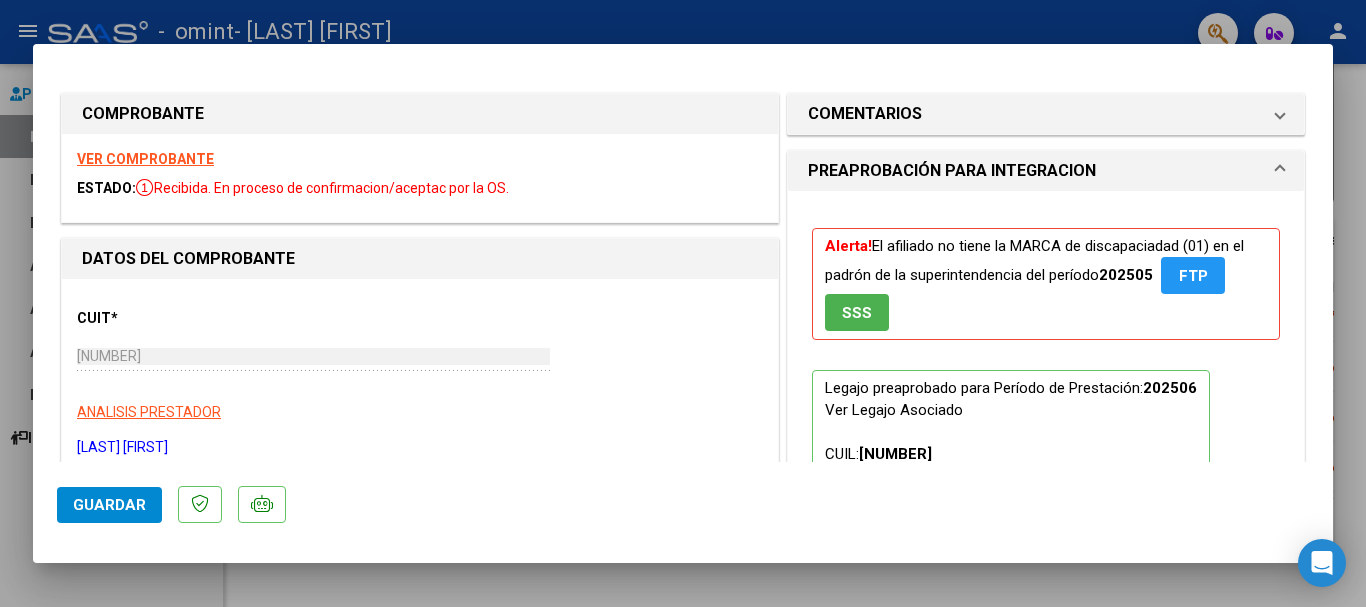 click on "PREAPROBACIÓN PARA INTEGRACION" at bounding box center [1042, 171] 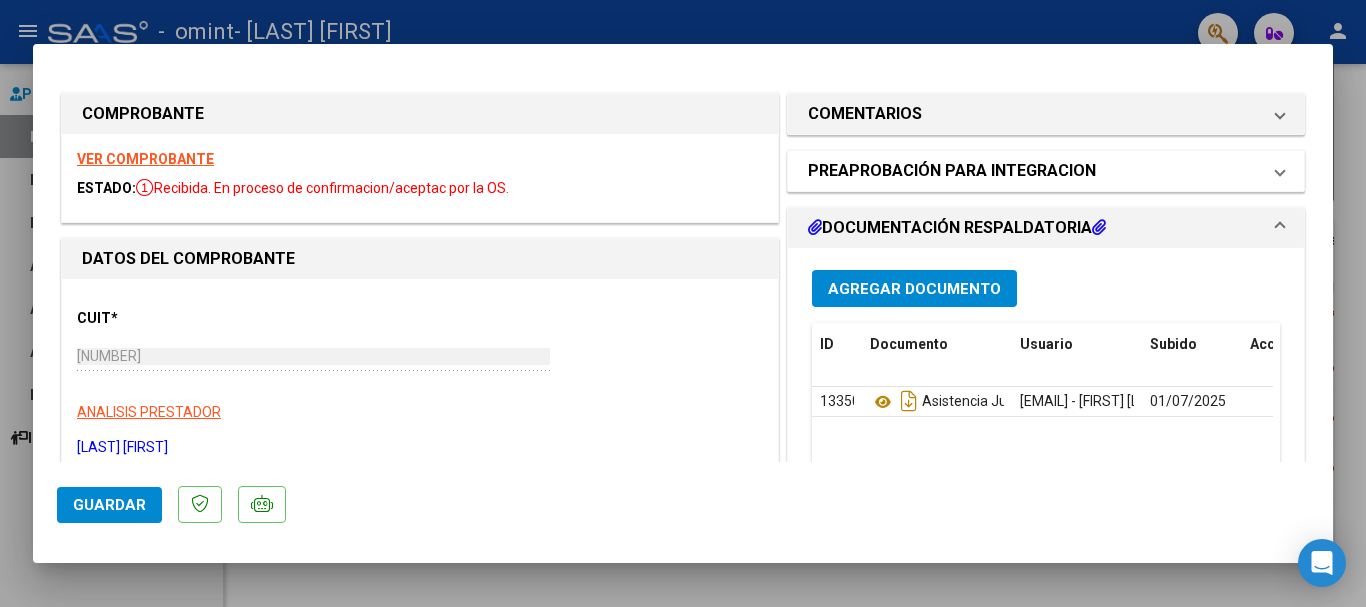 click on "PREAPROBACIÓN PARA INTEGRACION" at bounding box center (1042, 171) 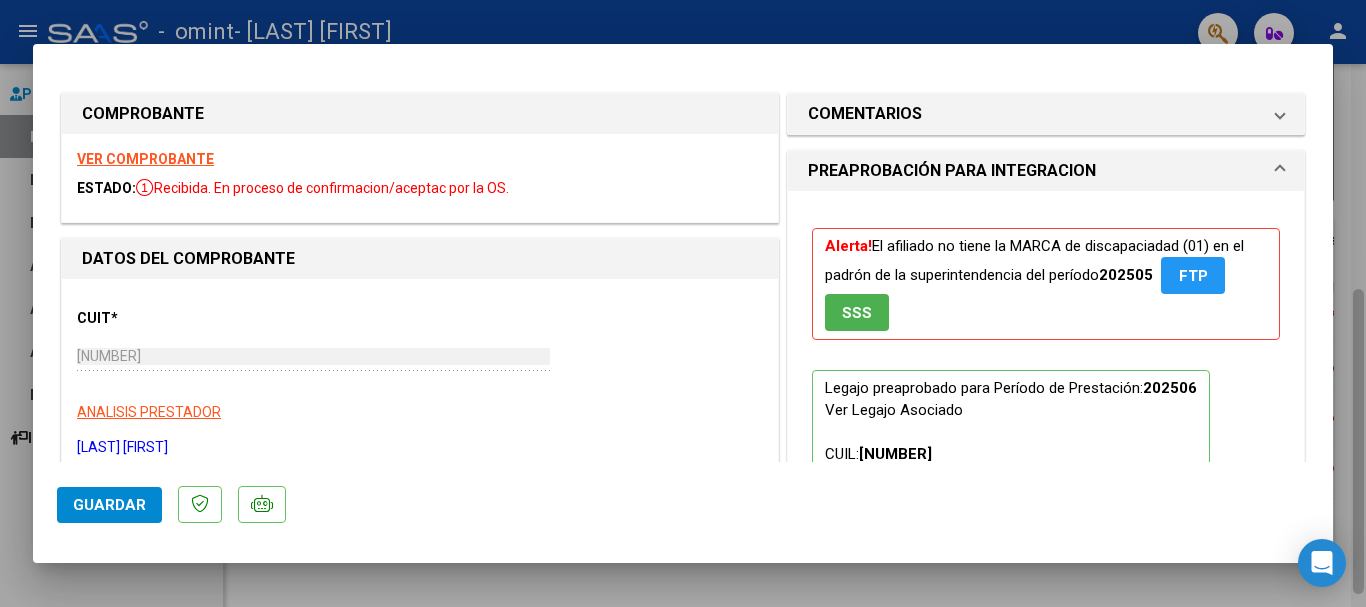 click at bounding box center (683, 303) 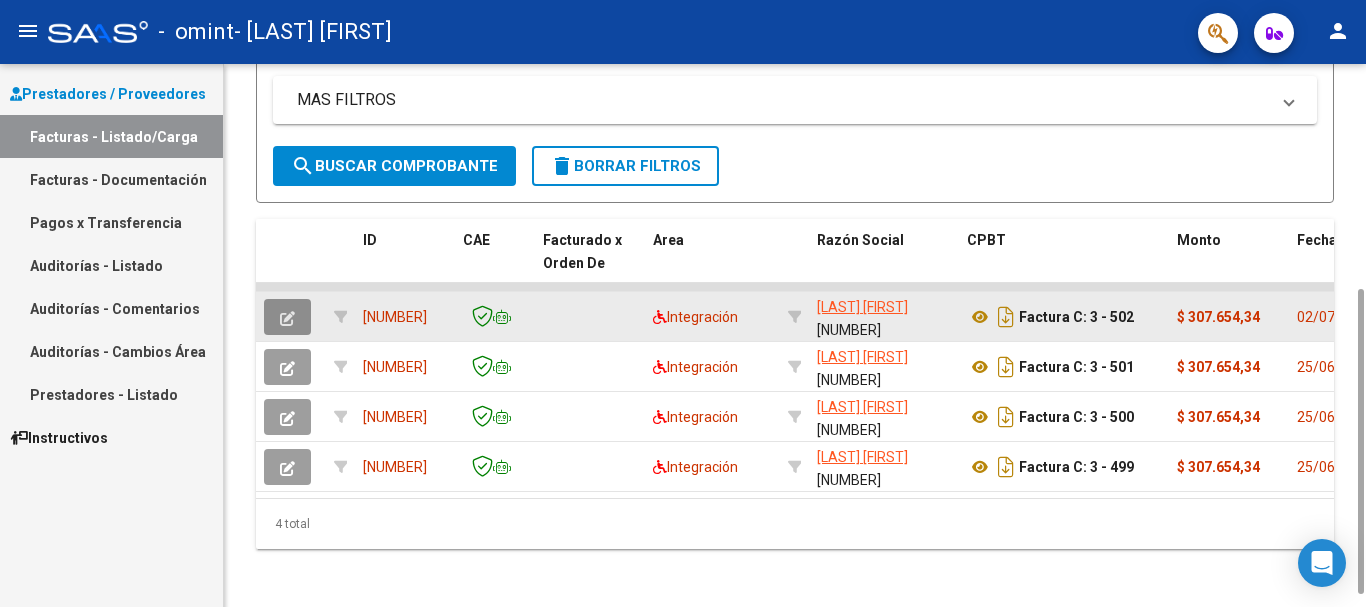 click 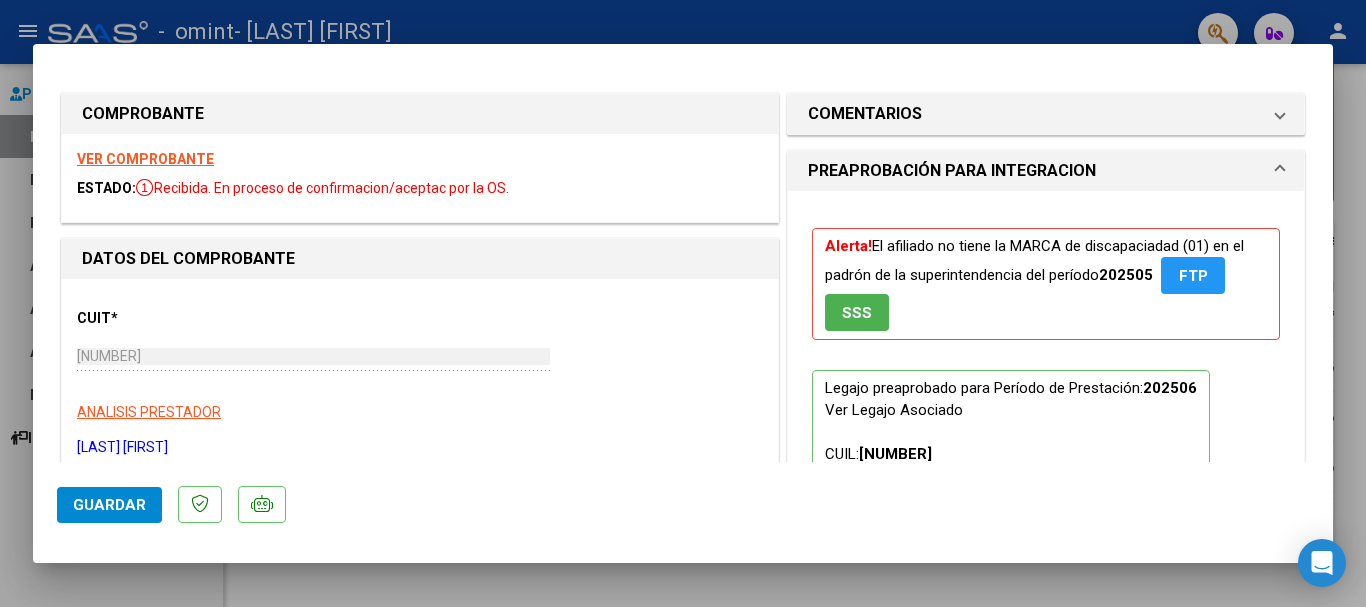 click at bounding box center (683, 303) 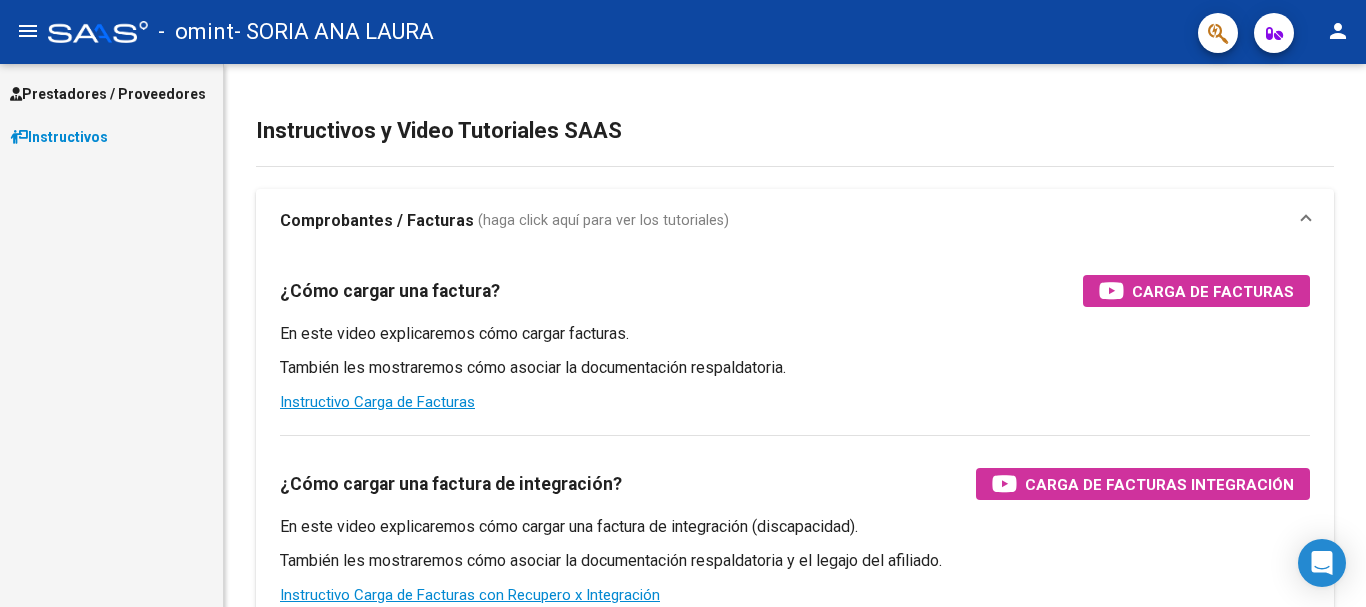 scroll, scrollTop: 0, scrollLeft: 0, axis: both 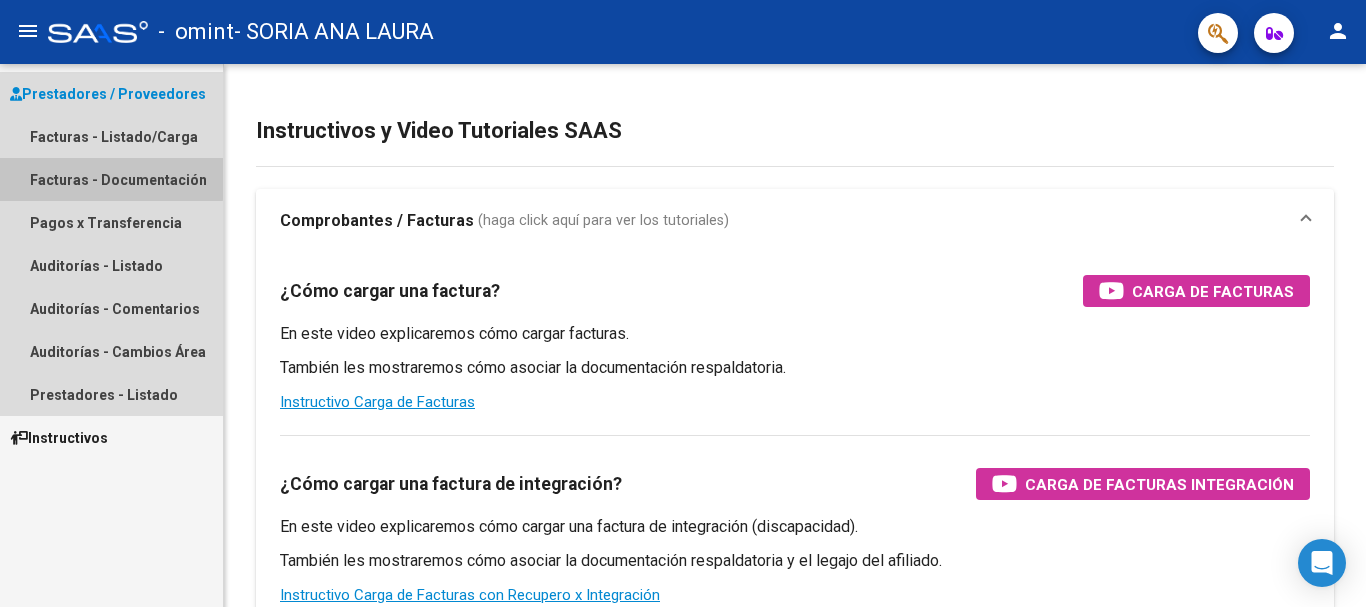 click on "Facturas - Documentación" at bounding box center [111, 179] 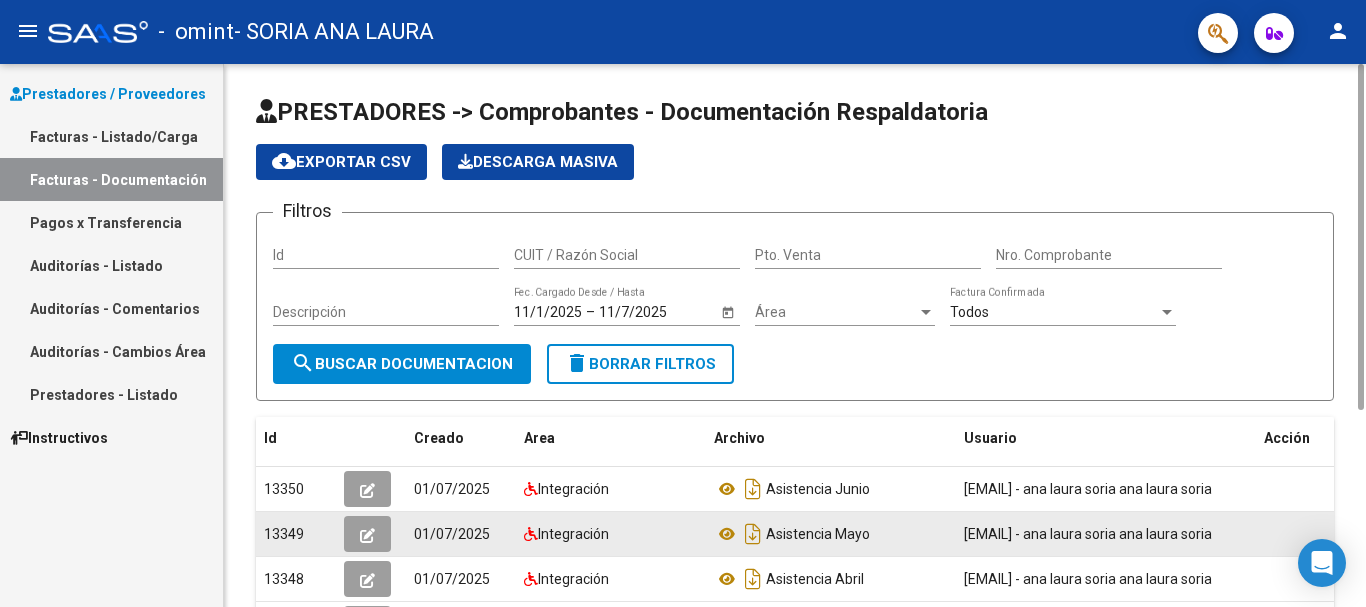 scroll, scrollTop: 197, scrollLeft: 0, axis: vertical 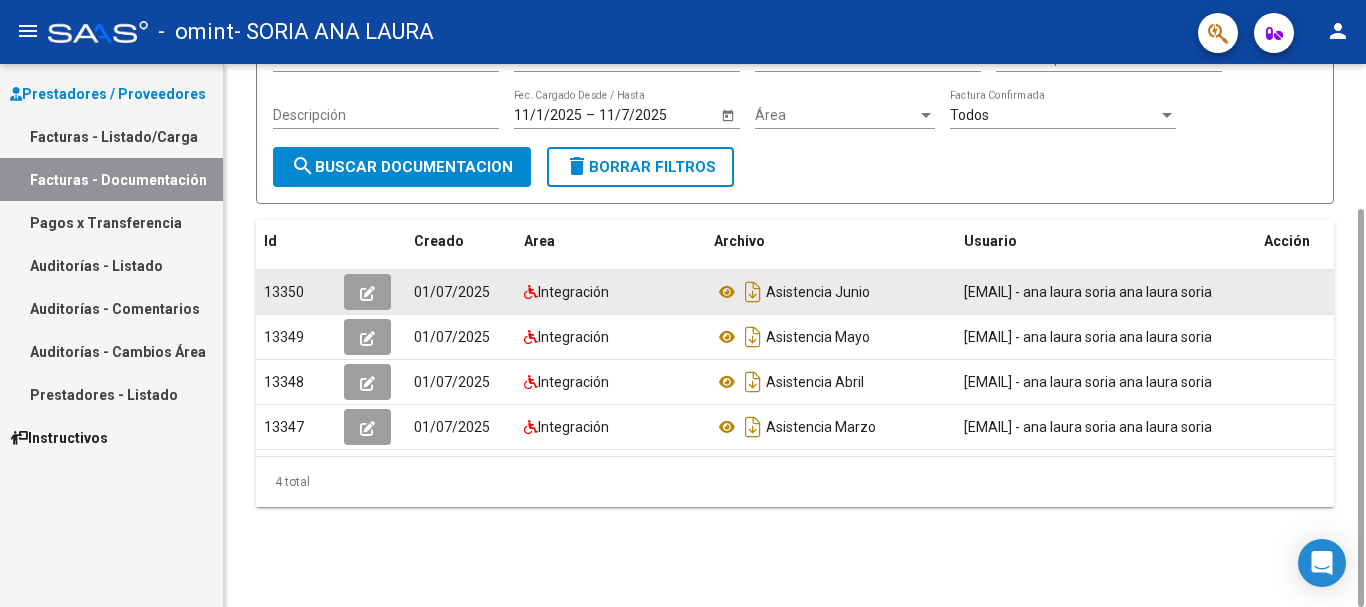 click 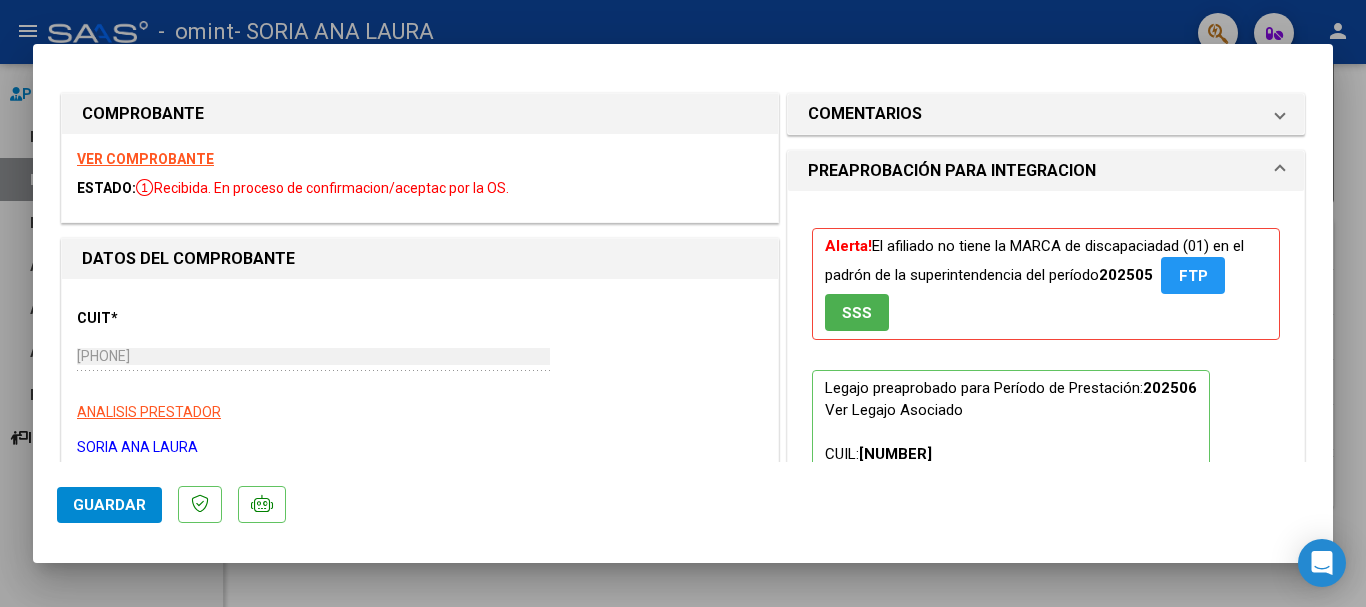 click at bounding box center [683, 303] 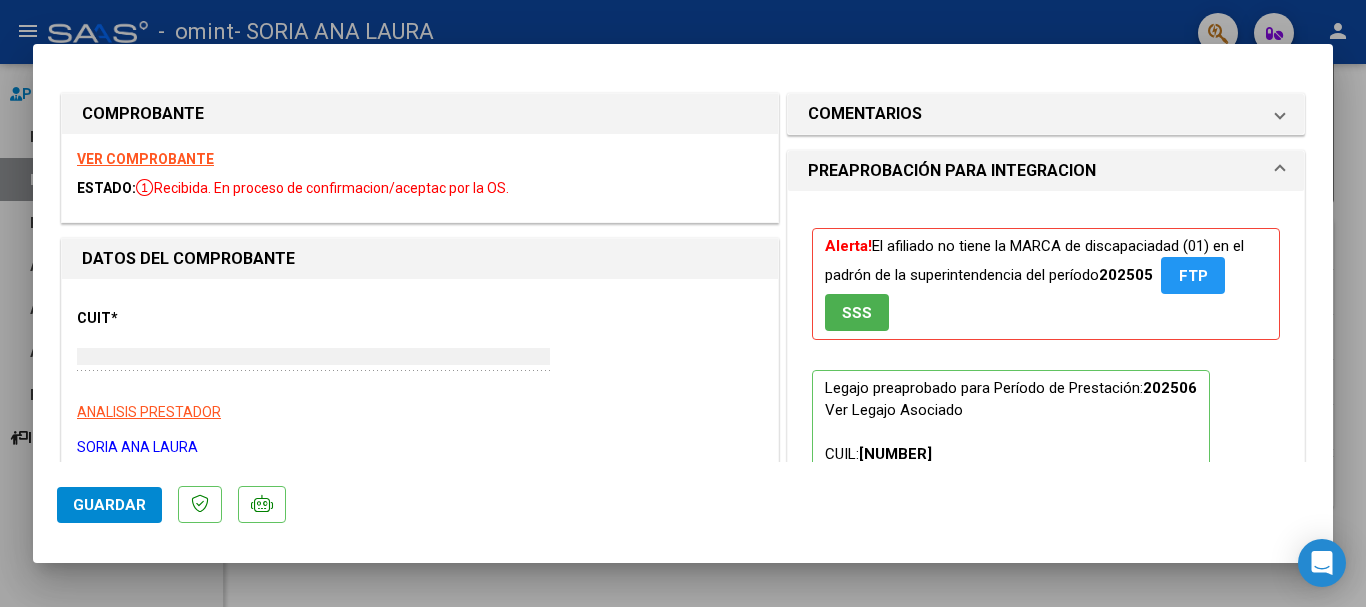 type 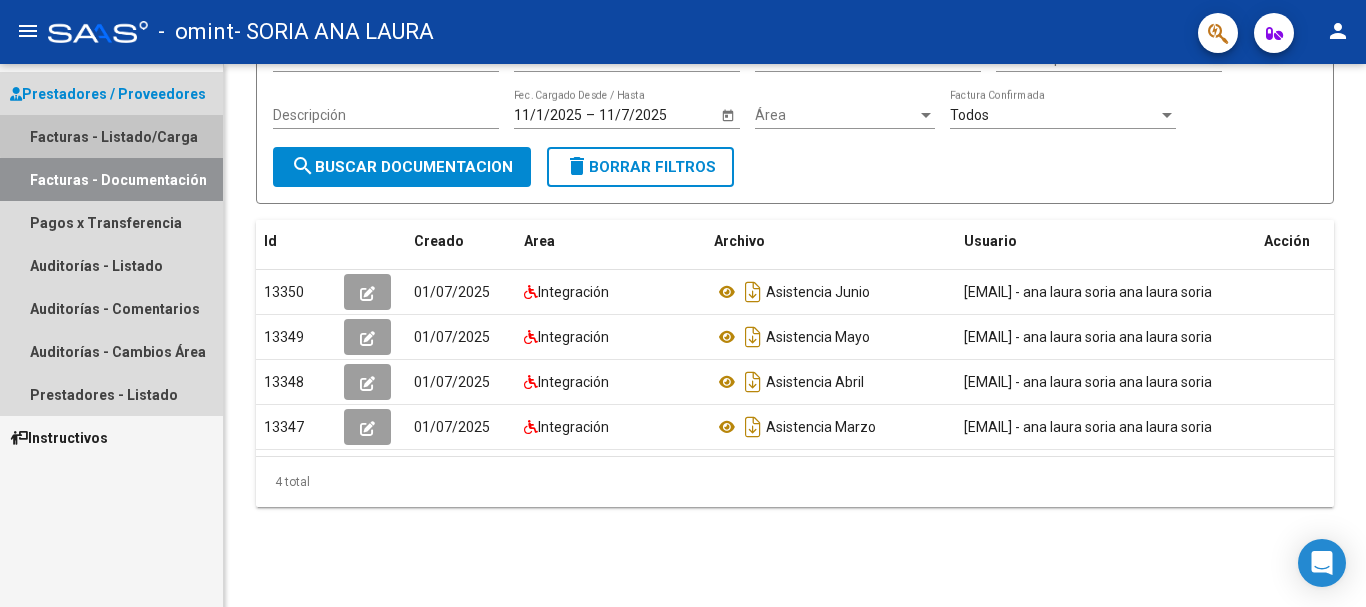 click on "Facturas - Listado/Carga" at bounding box center (111, 136) 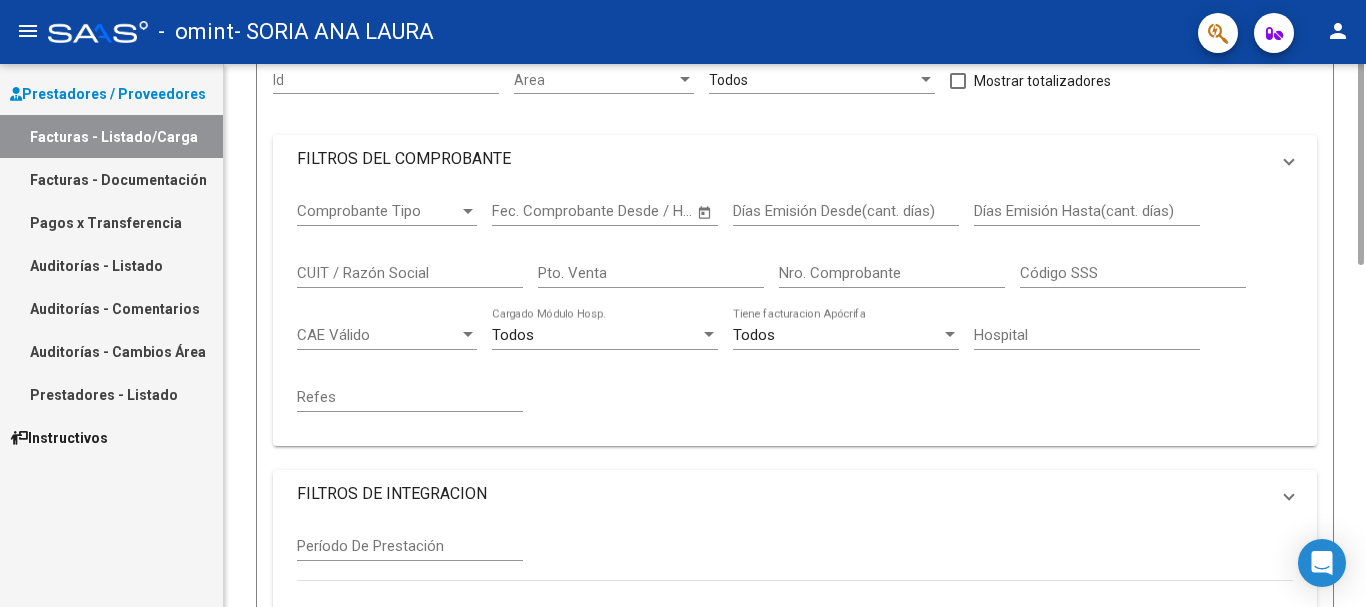 scroll, scrollTop: 0, scrollLeft: 0, axis: both 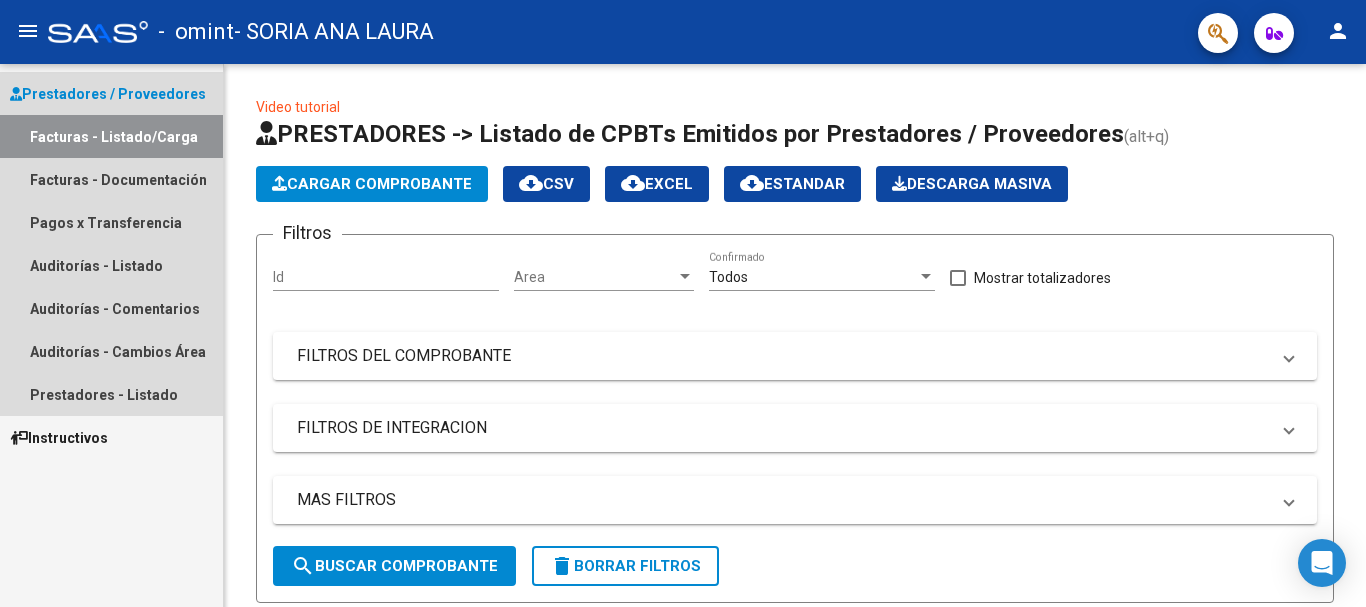 click on "Prestadores / Proveedores" at bounding box center (108, 94) 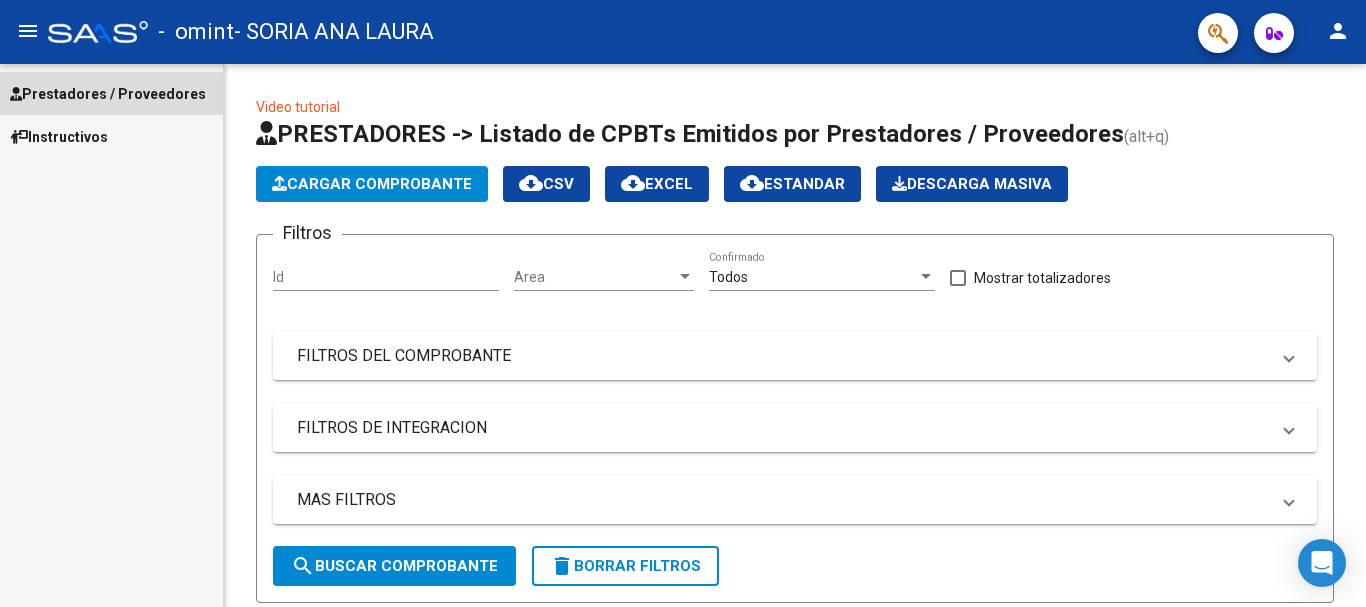 click on "Prestadores / Proveedores" at bounding box center [108, 94] 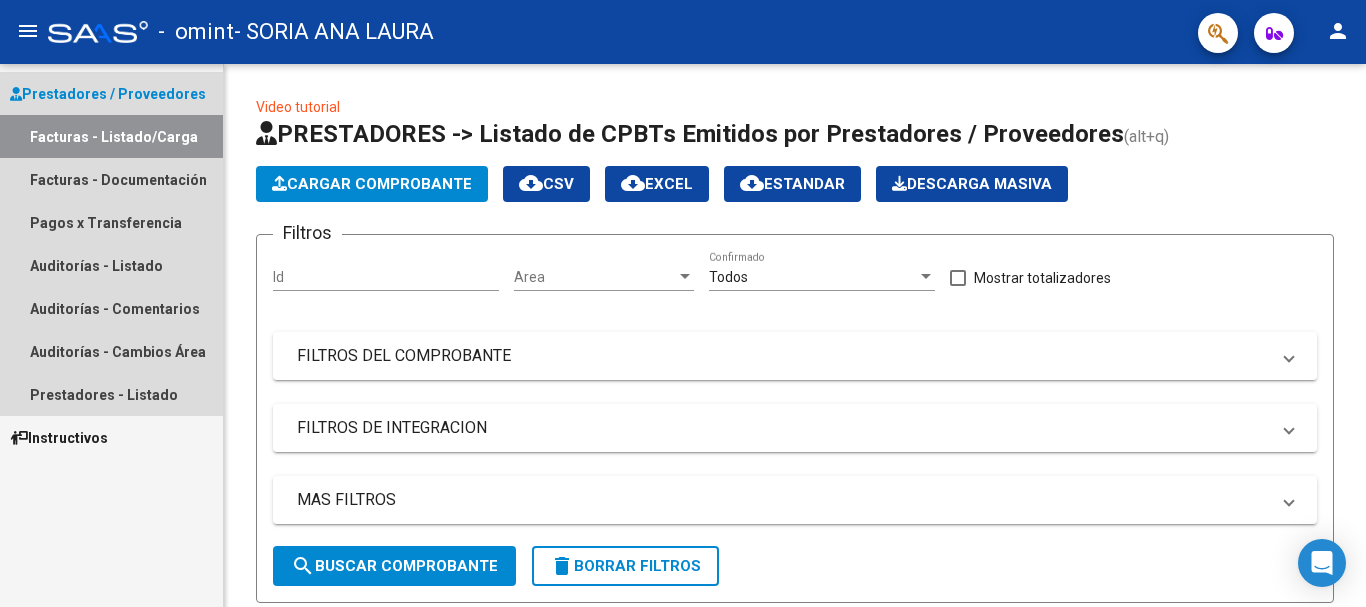 click on "Facturas - Listado/Carga" at bounding box center [111, 136] 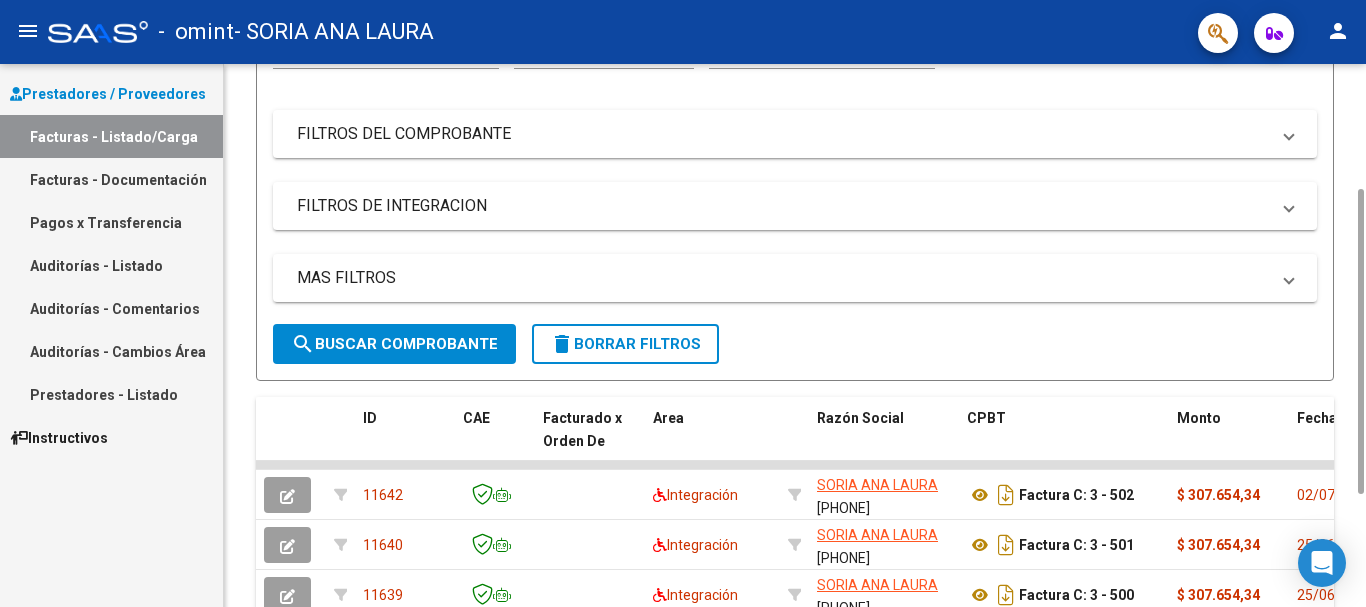 scroll, scrollTop: 22, scrollLeft: 0, axis: vertical 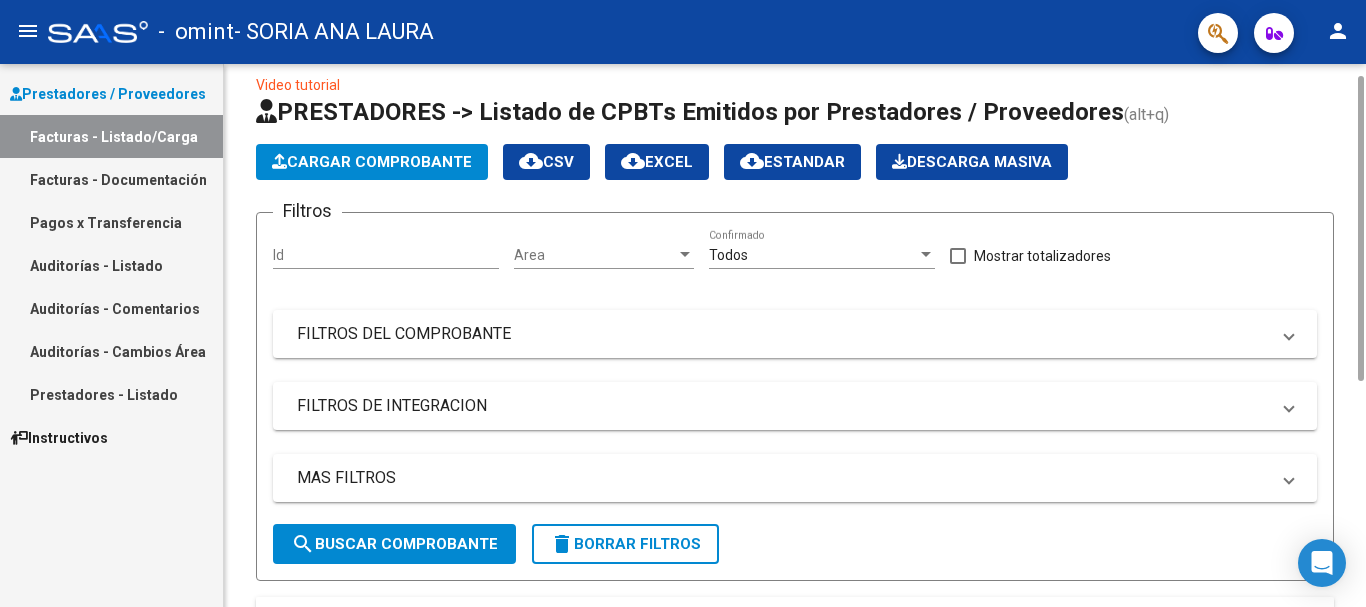 click on "Cargar Comprobante" 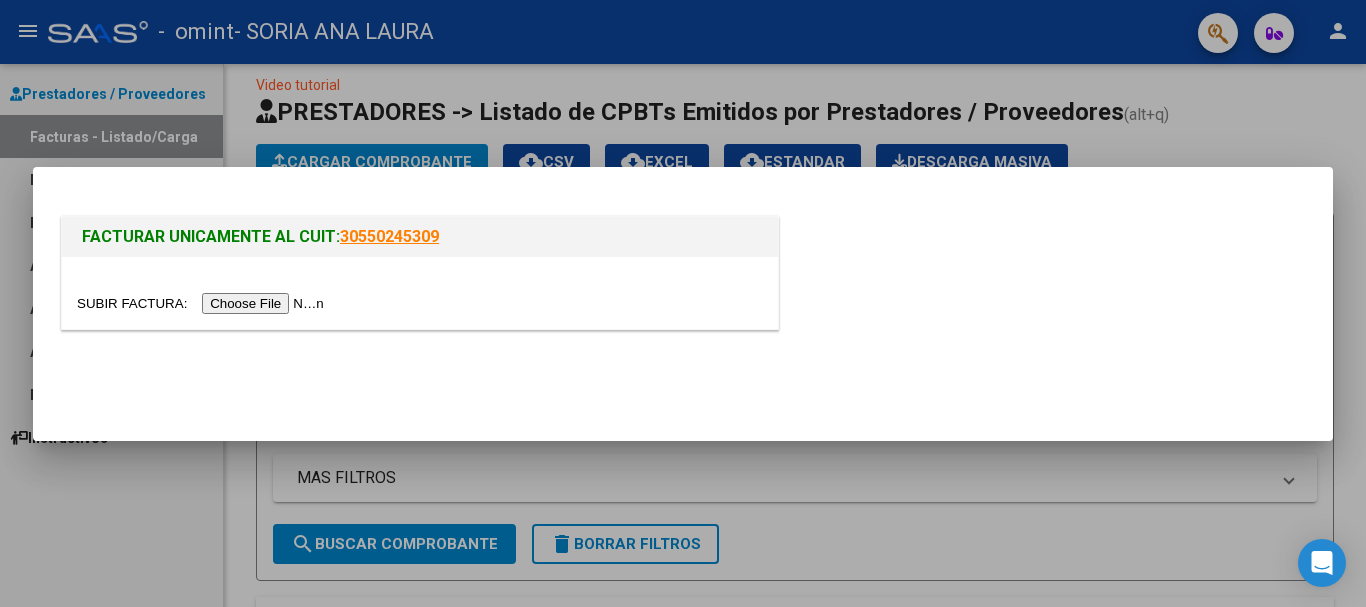 click at bounding box center [683, 303] 